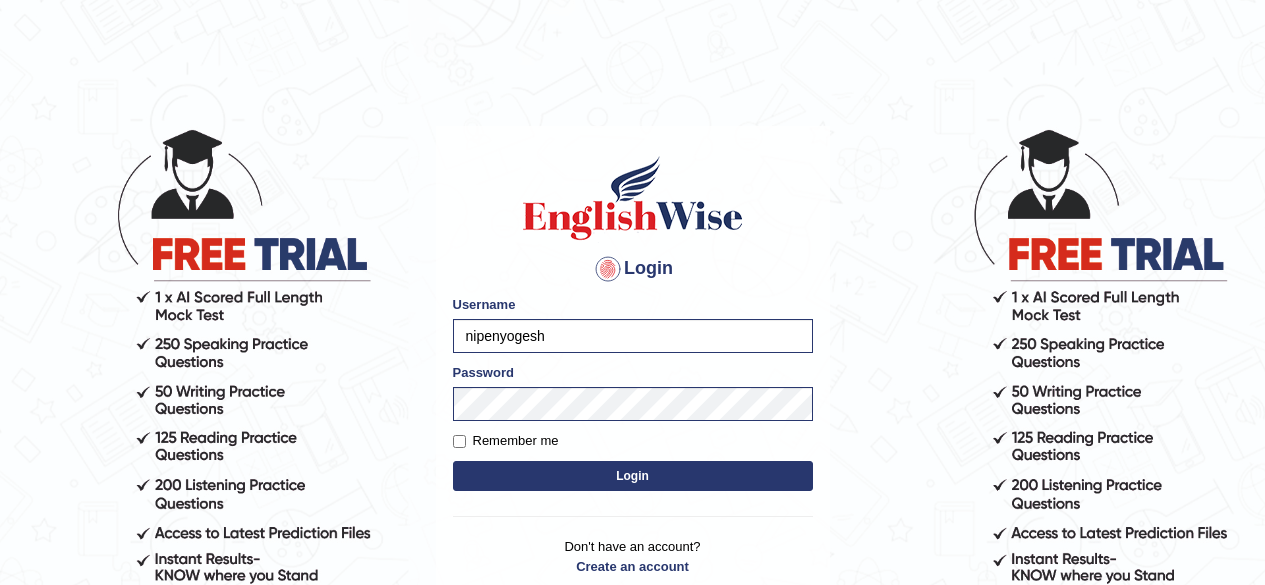 scroll, scrollTop: 0, scrollLeft: 0, axis: both 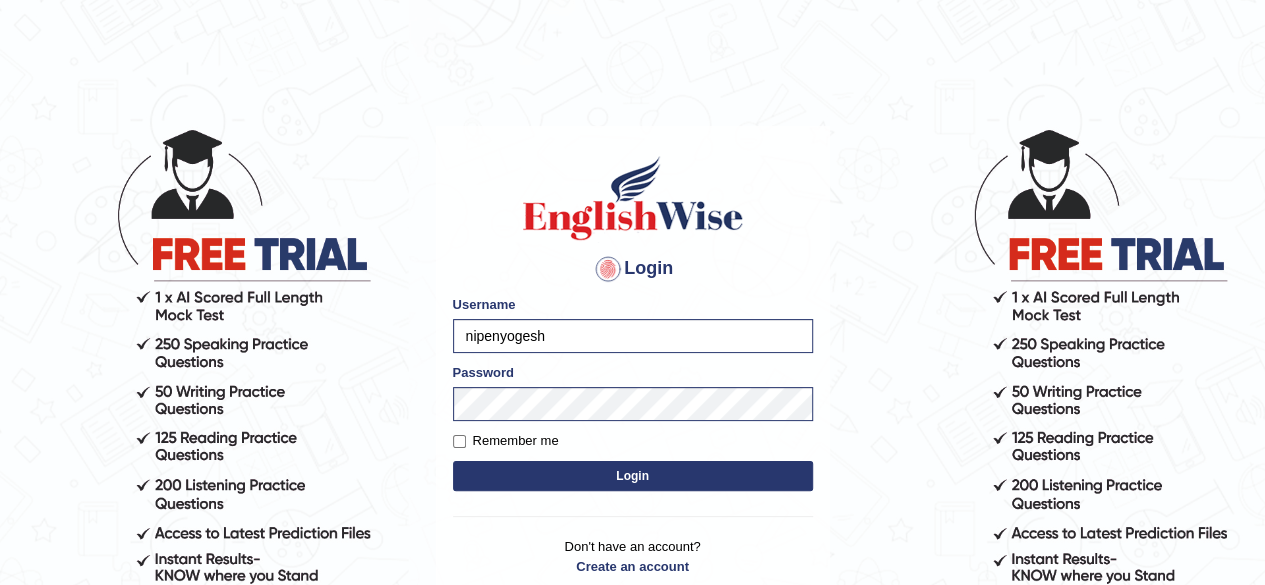 drag, startPoint x: 556, startPoint y: 339, endPoint x: 630, endPoint y: 422, distance: 111.19802 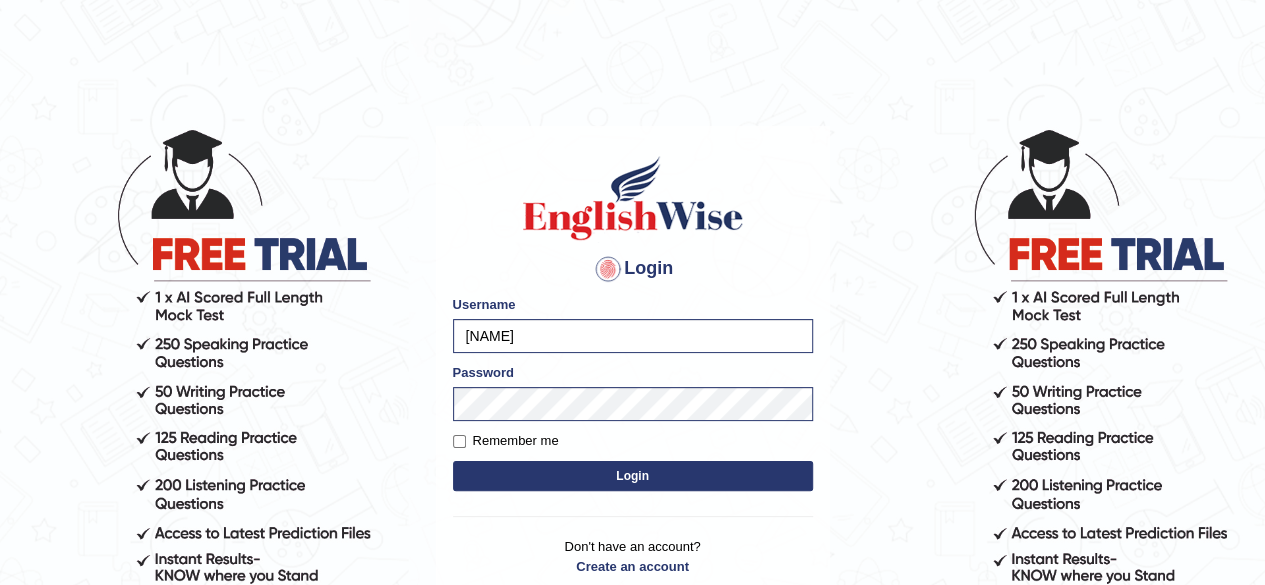 click on "Login" at bounding box center [633, 476] 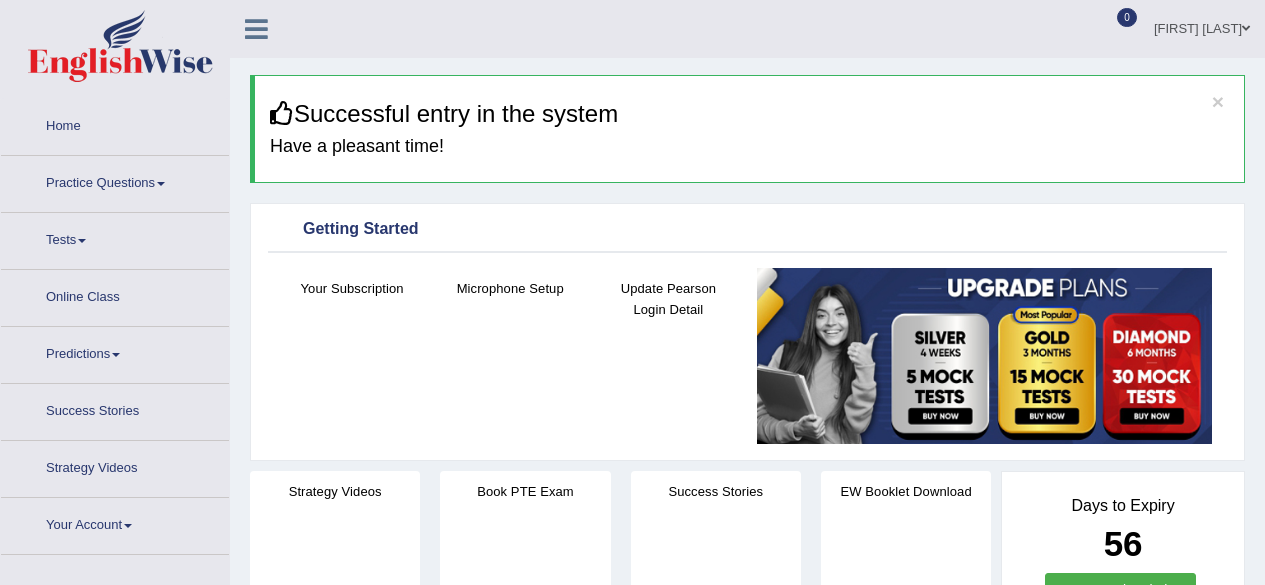 scroll, scrollTop: 0, scrollLeft: 0, axis: both 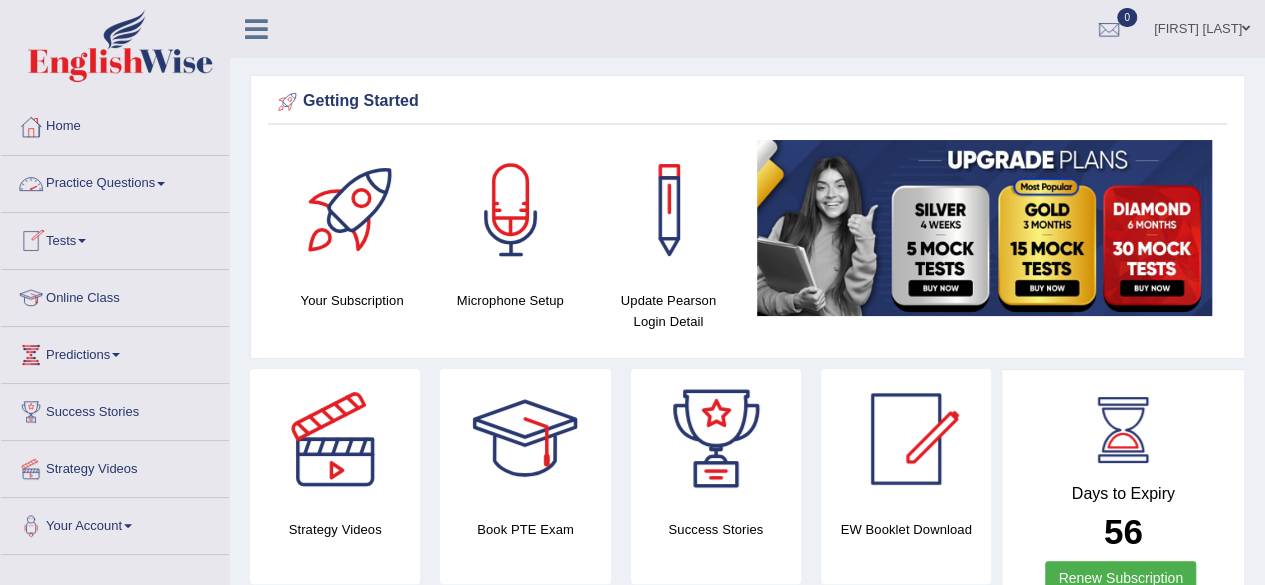 click on "Practice Questions" at bounding box center [115, 181] 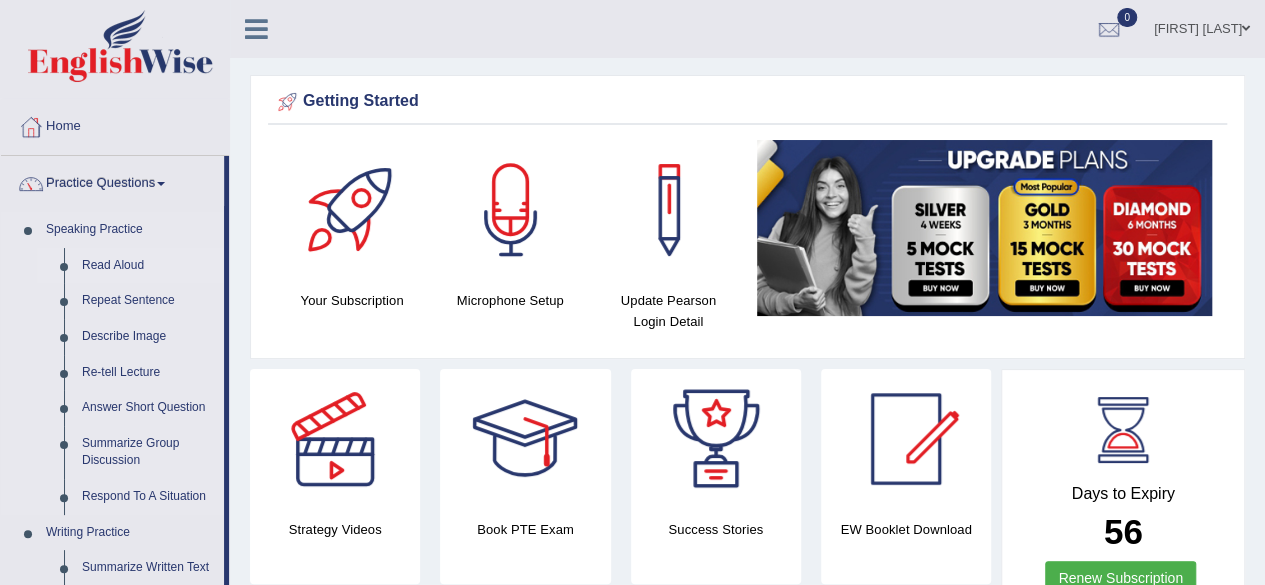 click on "Read Aloud" at bounding box center [148, 266] 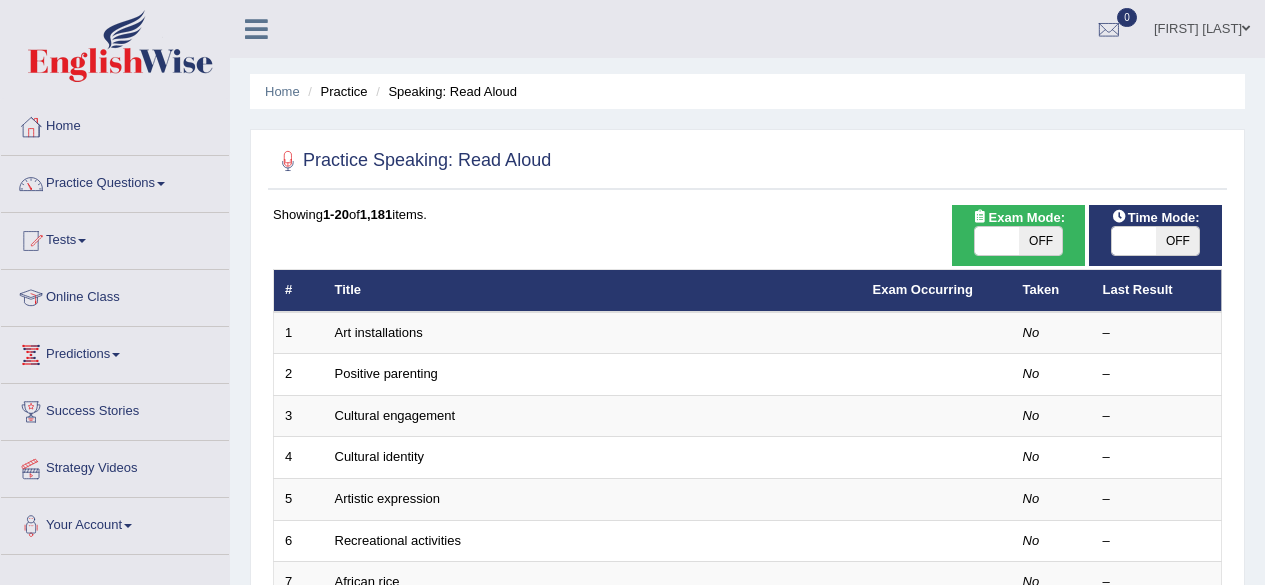 scroll, scrollTop: 0, scrollLeft: 0, axis: both 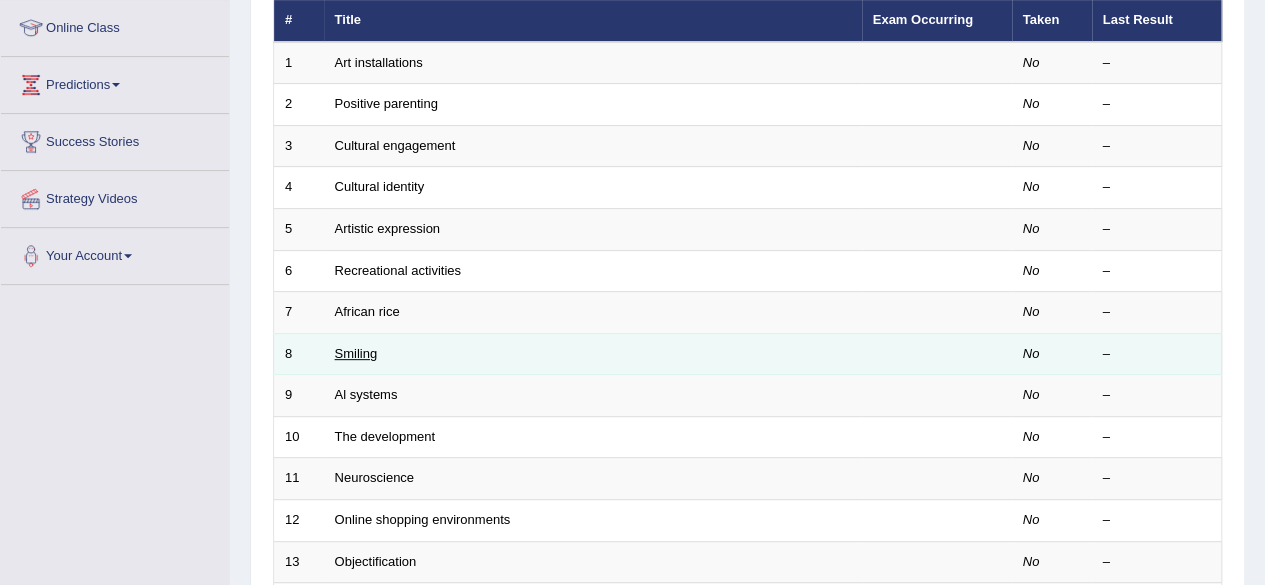 click on "Smiling" at bounding box center [356, 353] 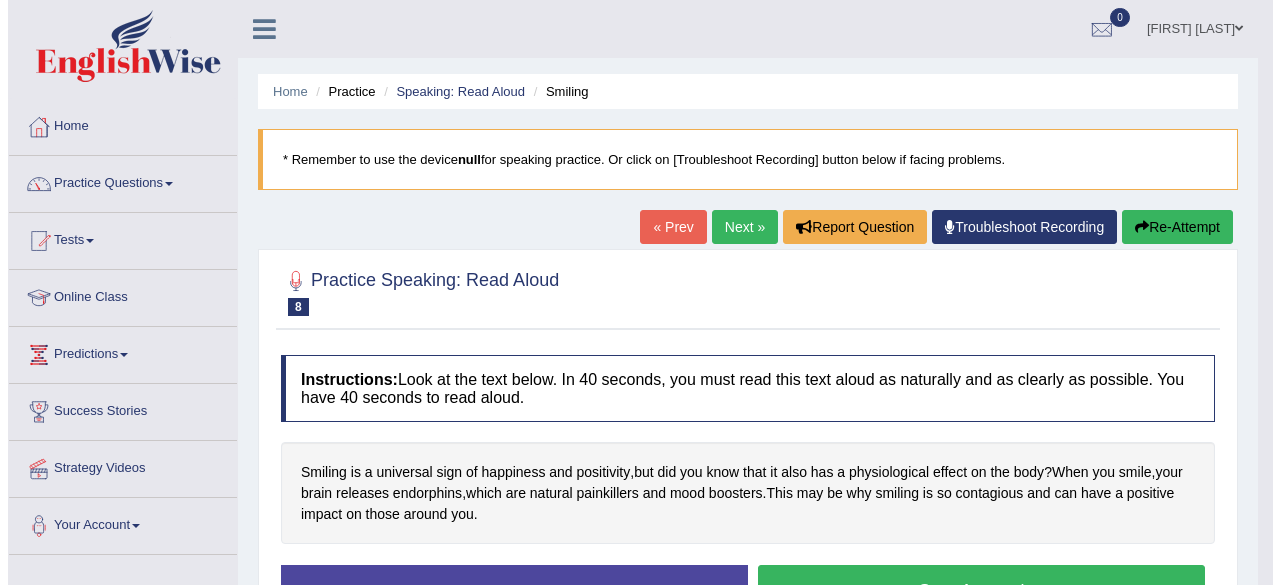 scroll, scrollTop: 0, scrollLeft: 0, axis: both 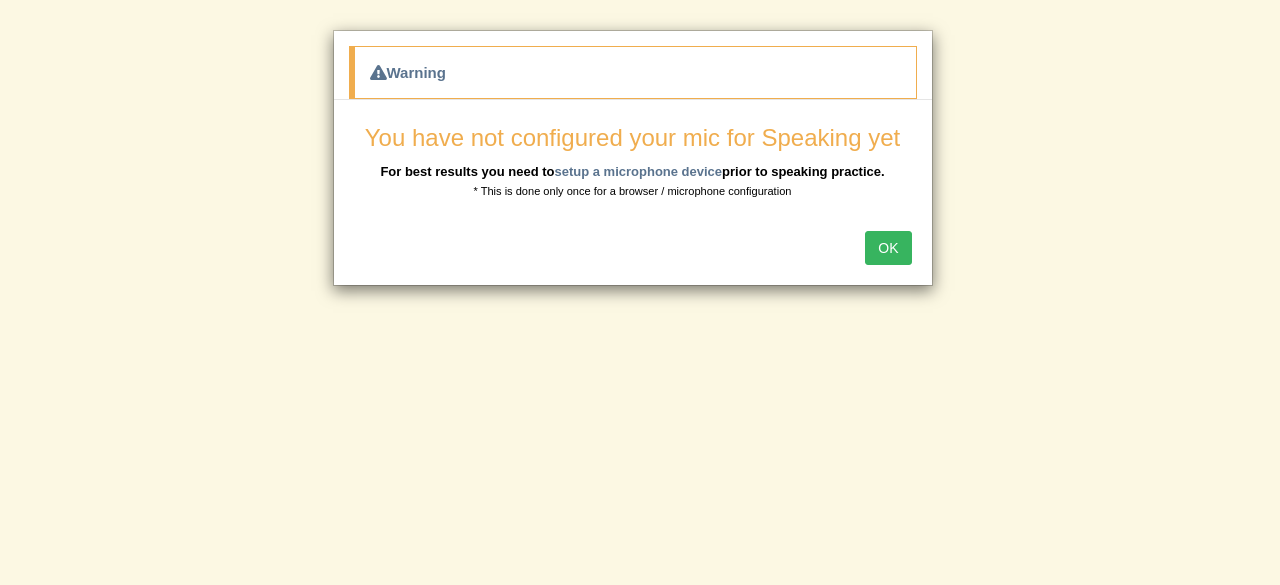 click on "OK" at bounding box center [888, 248] 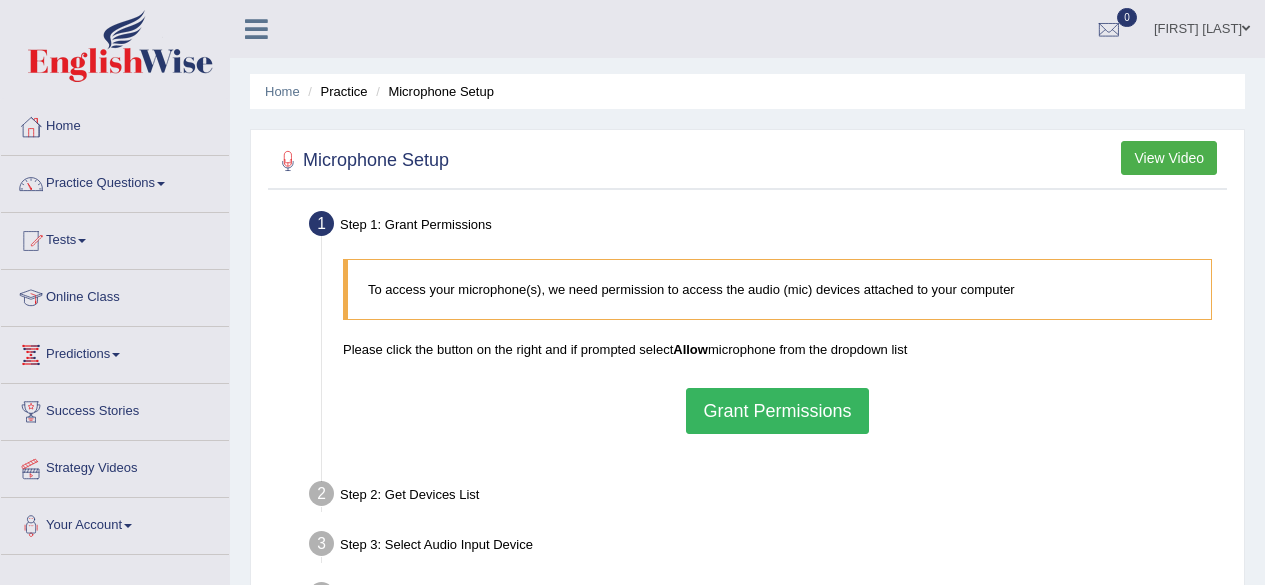 scroll, scrollTop: 0, scrollLeft: 0, axis: both 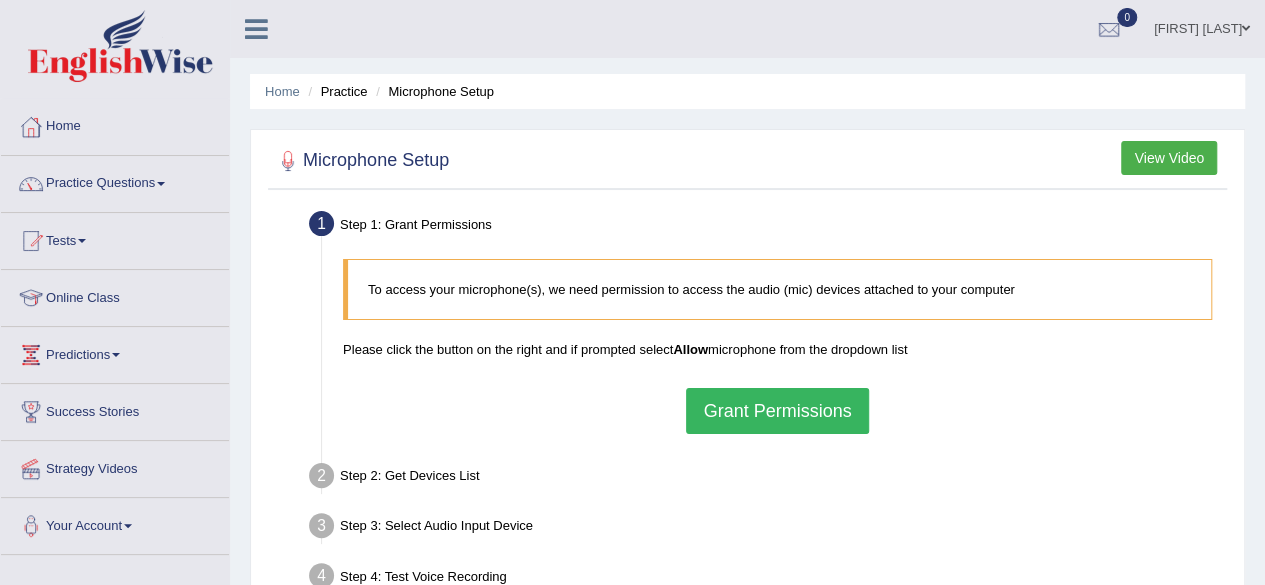 click on "Grant Permissions" at bounding box center (777, 411) 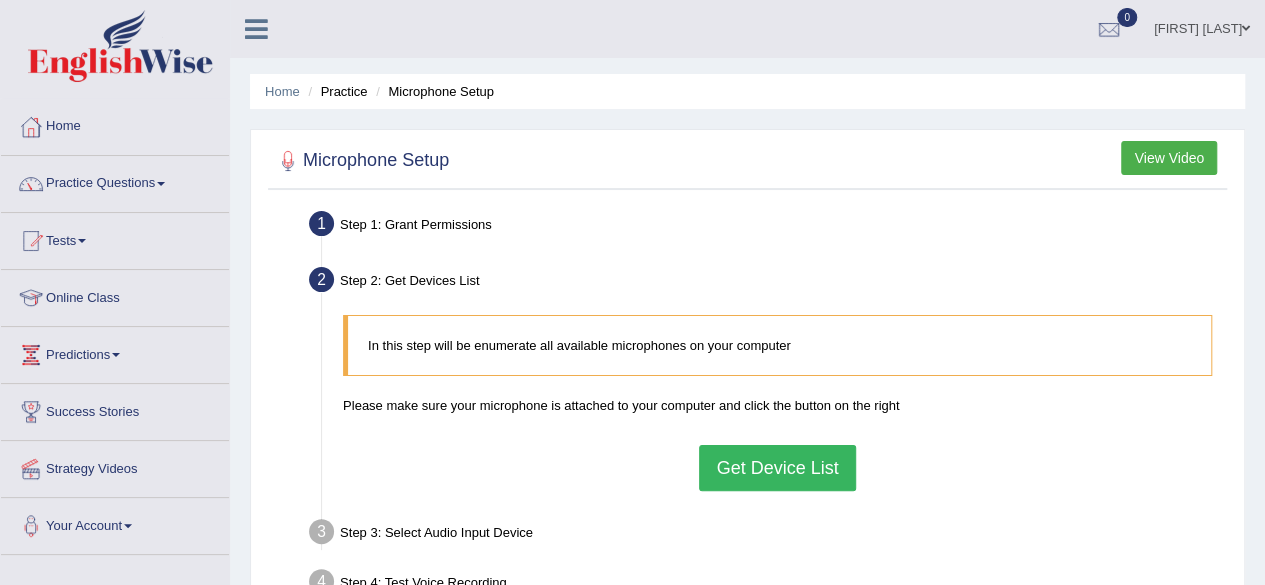 click on "Get Device List" at bounding box center (777, 468) 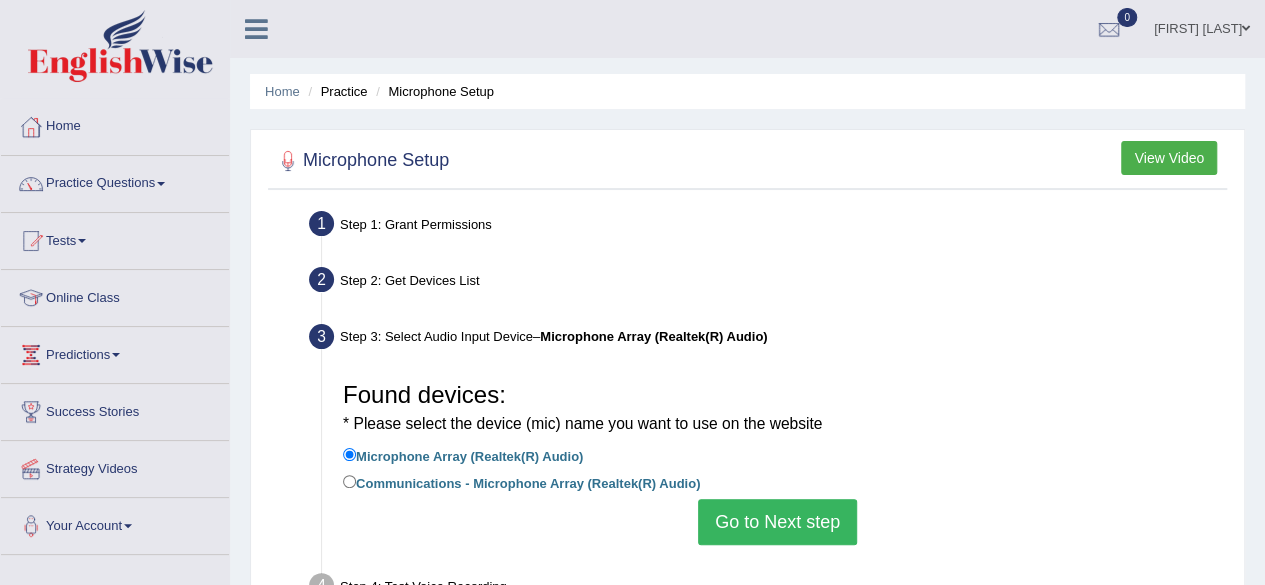 click on "Go to Next step" at bounding box center (777, 522) 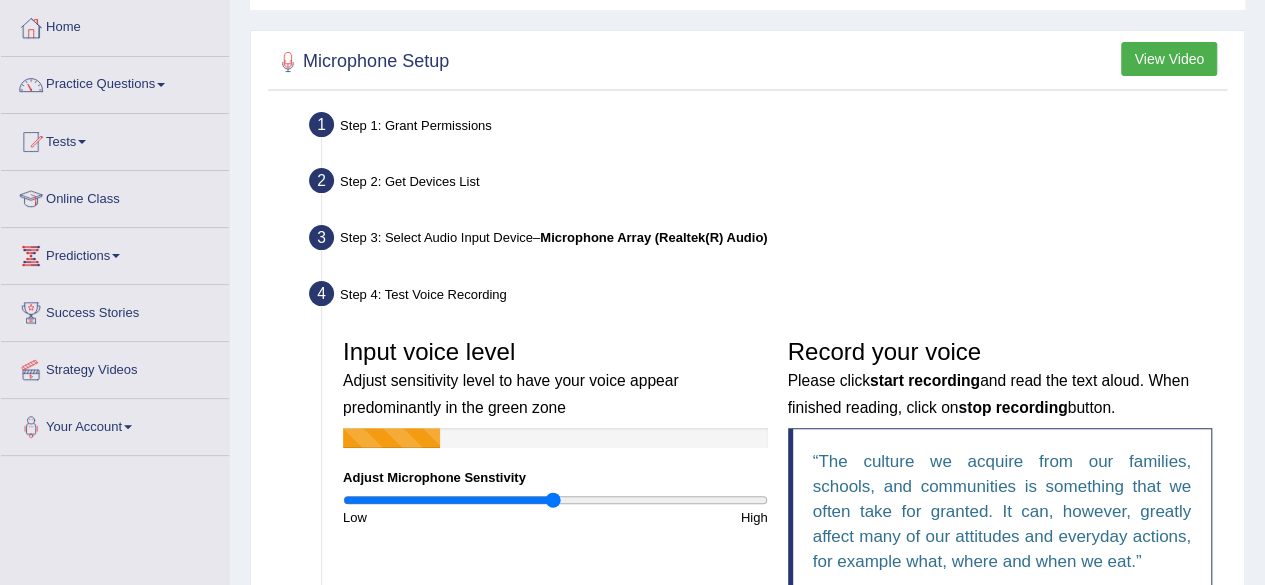 scroll, scrollTop: 113, scrollLeft: 0, axis: vertical 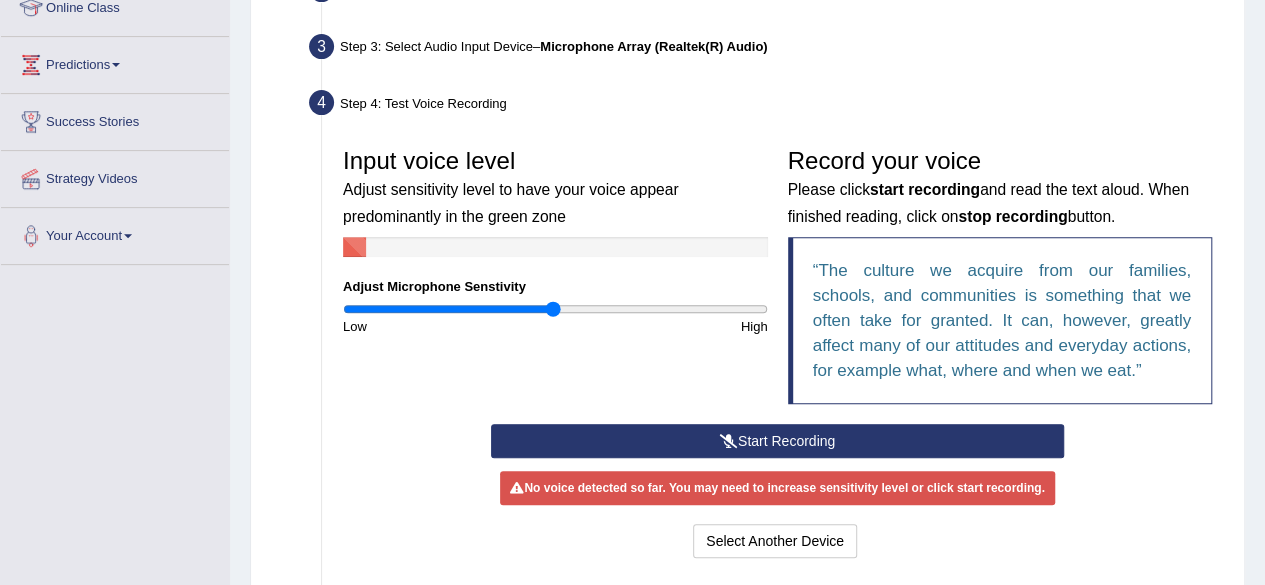 click on "Start Recording" at bounding box center [777, 441] 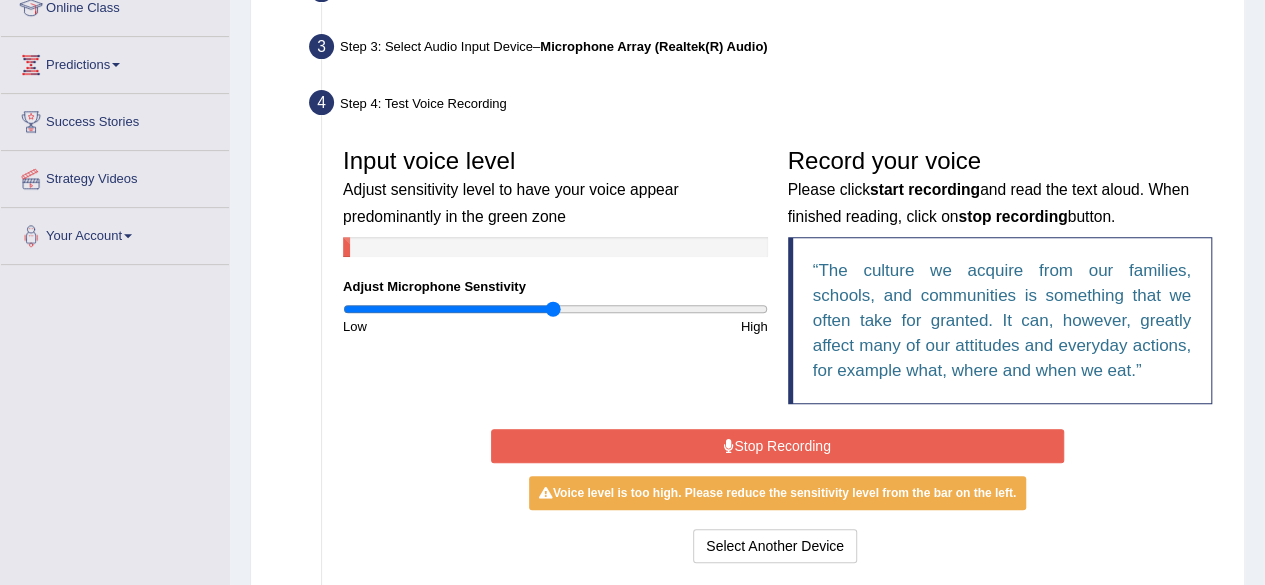 click on "Stop Recording" at bounding box center [777, 446] 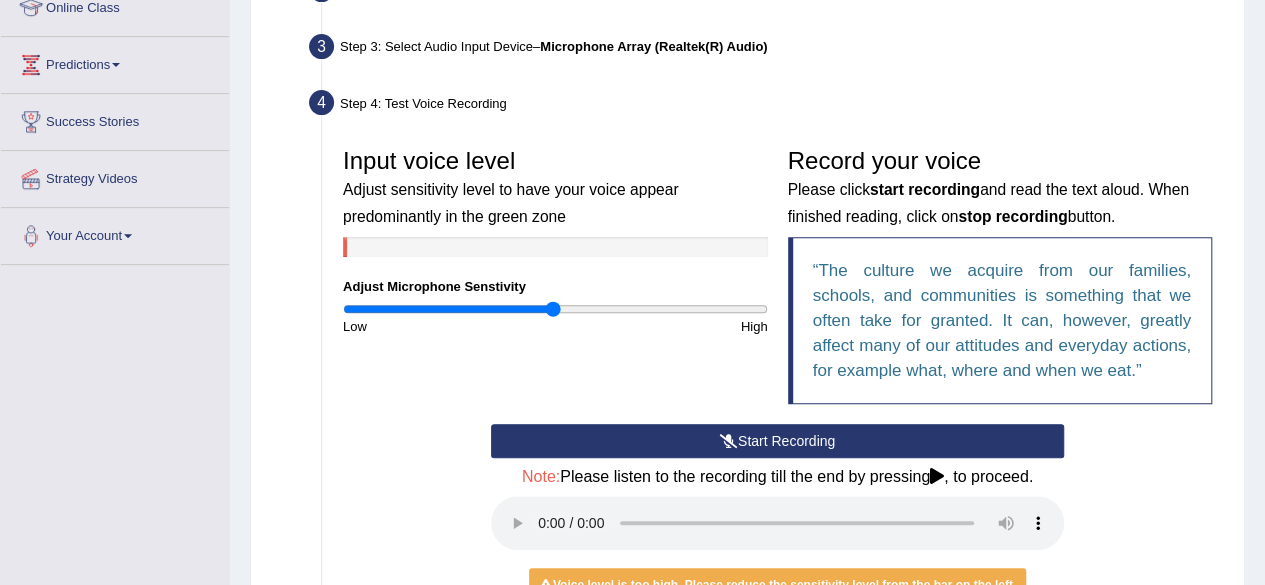 drag, startPoint x: 772, startPoint y: 434, endPoint x: 640, endPoint y: 327, distance: 169.92056 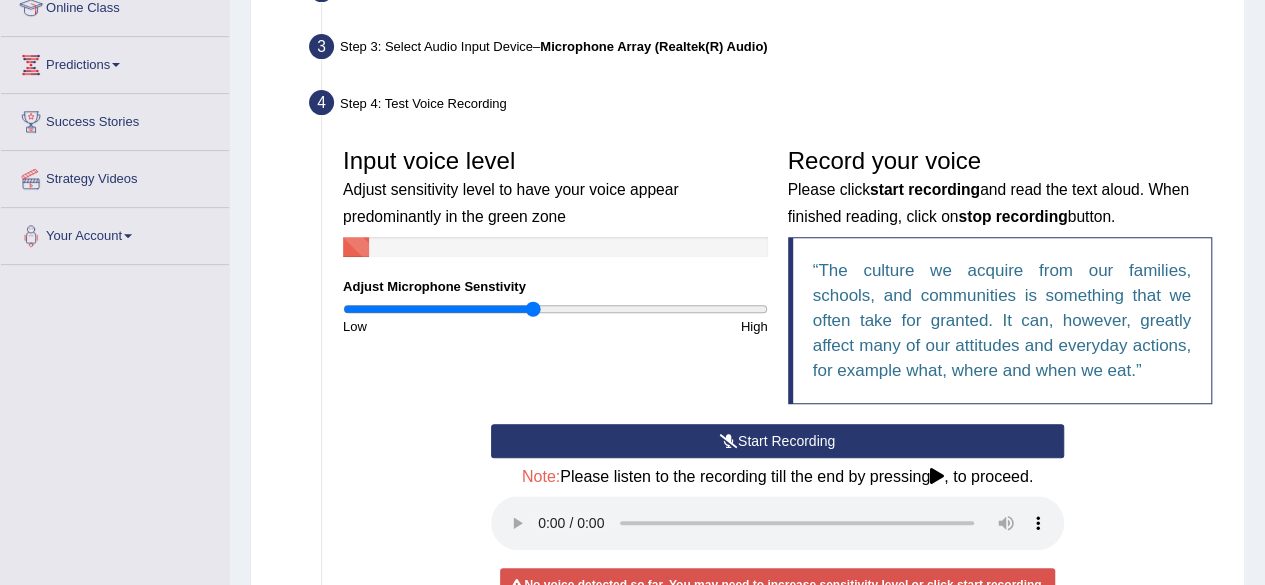 click at bounding box center [555, 309] 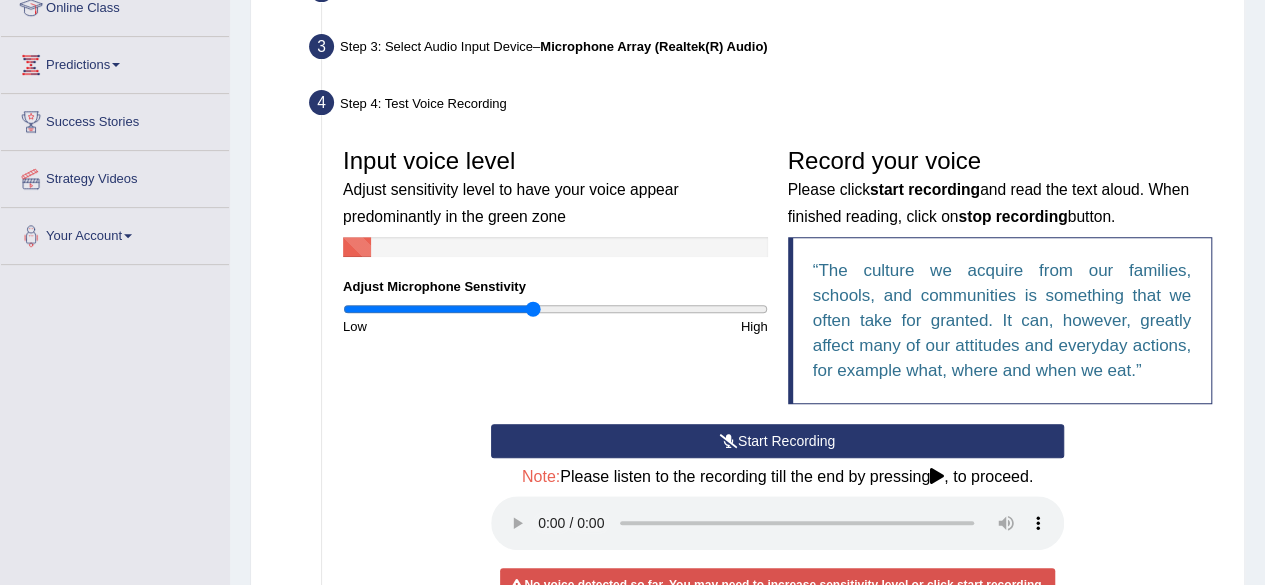 click on "Start Recording" at bounding box center [777, 441] 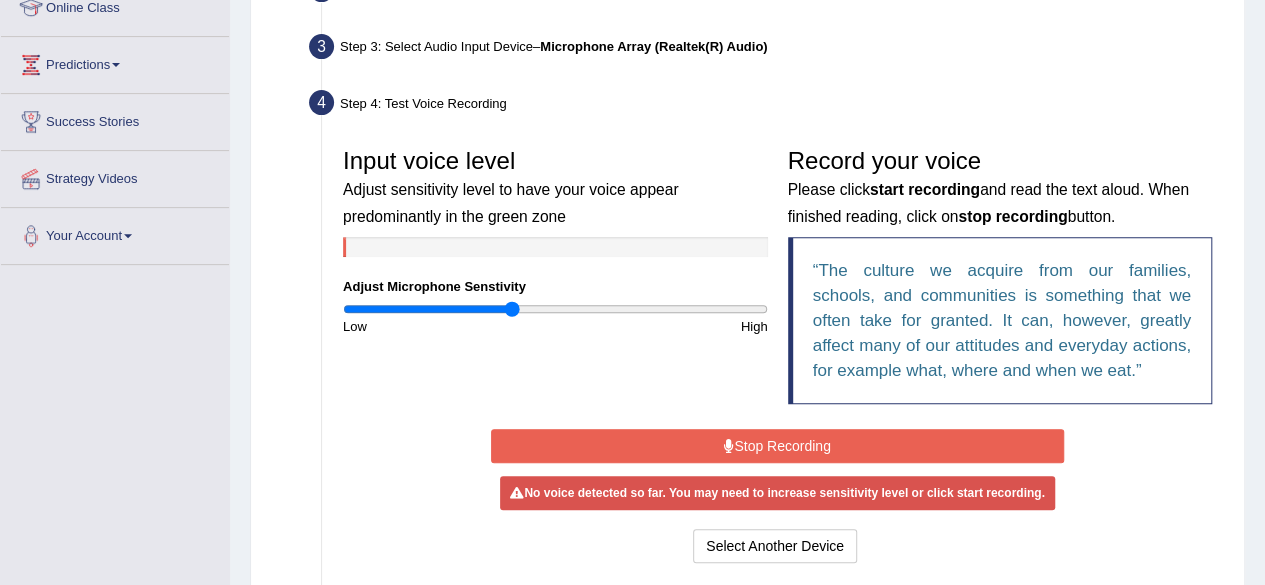 type on "0.8" 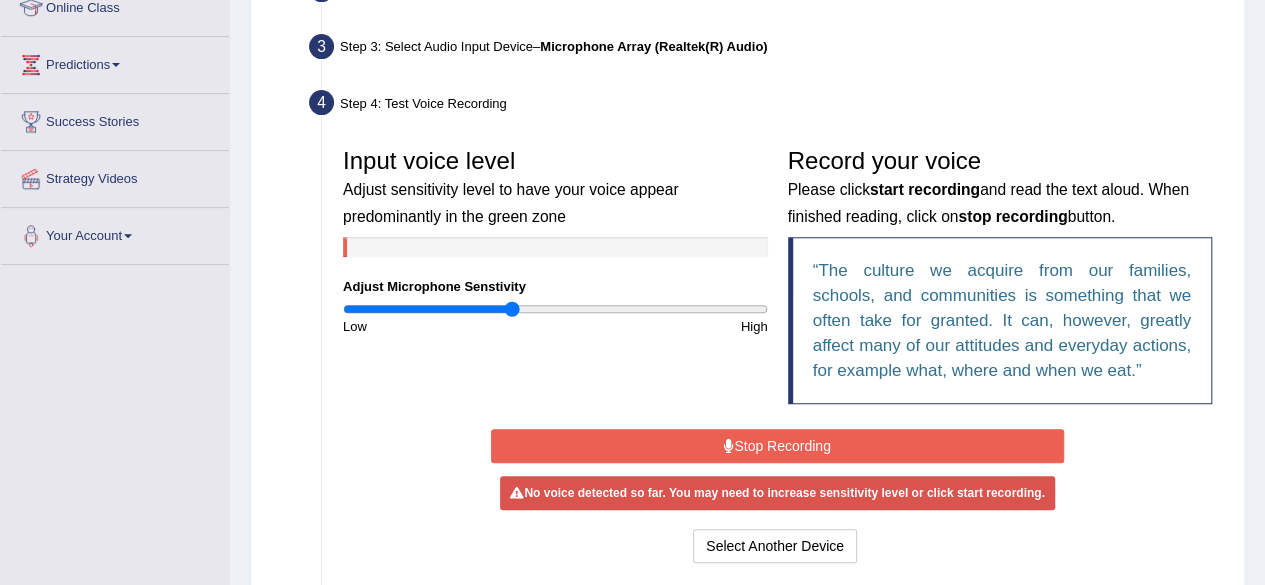 click on "Stop Recording" at bounding box center [777, 446] 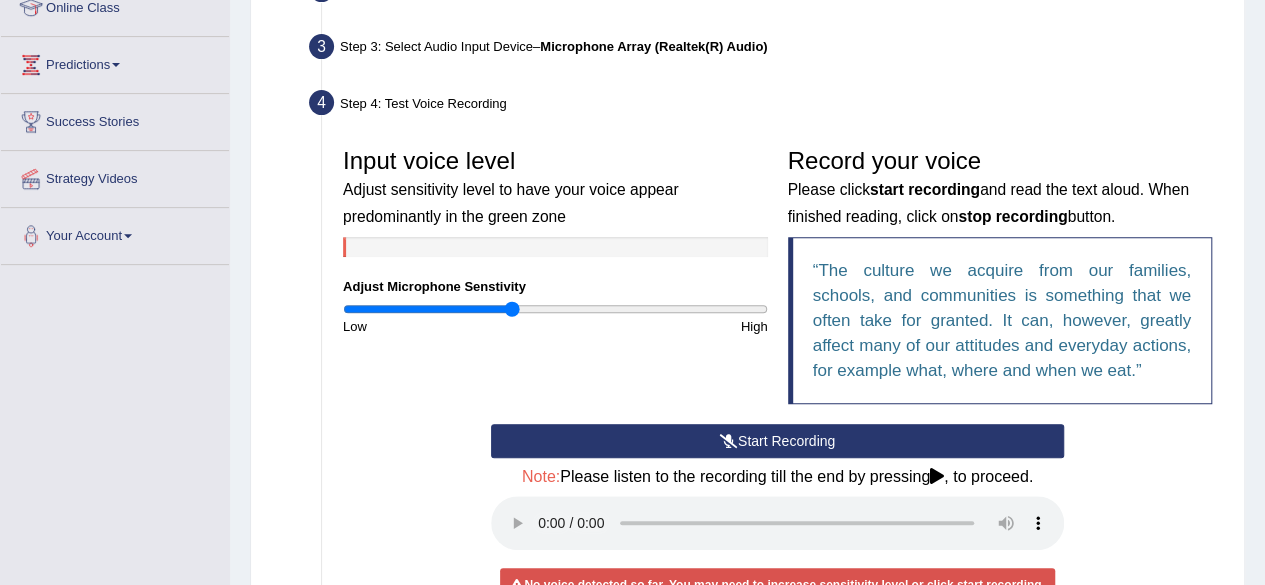 click at bounding box center (729, 441) 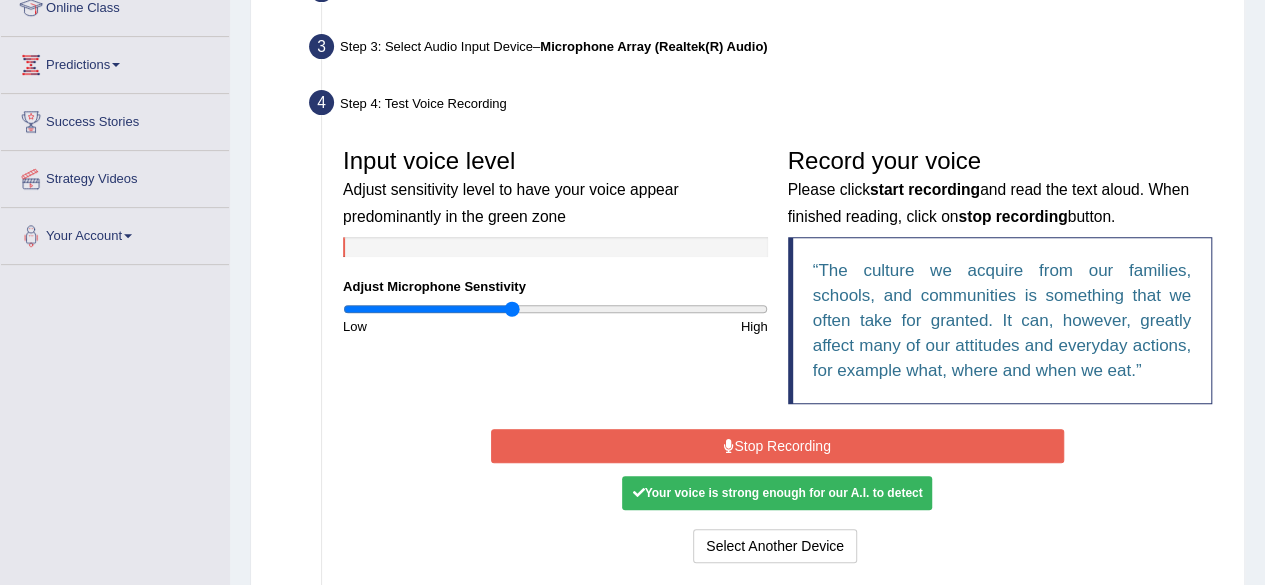 click on "Stop Recording" at bounding box center (777, 446) 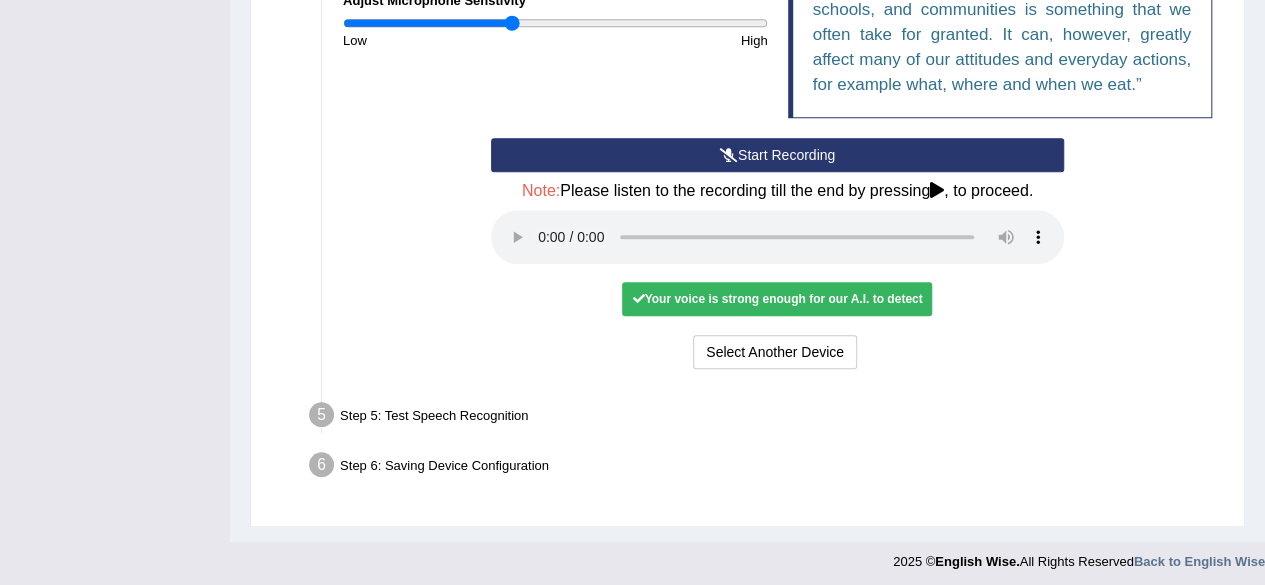 scroll, scrollTop: 575, scrollLeft: 0, axis: vertical 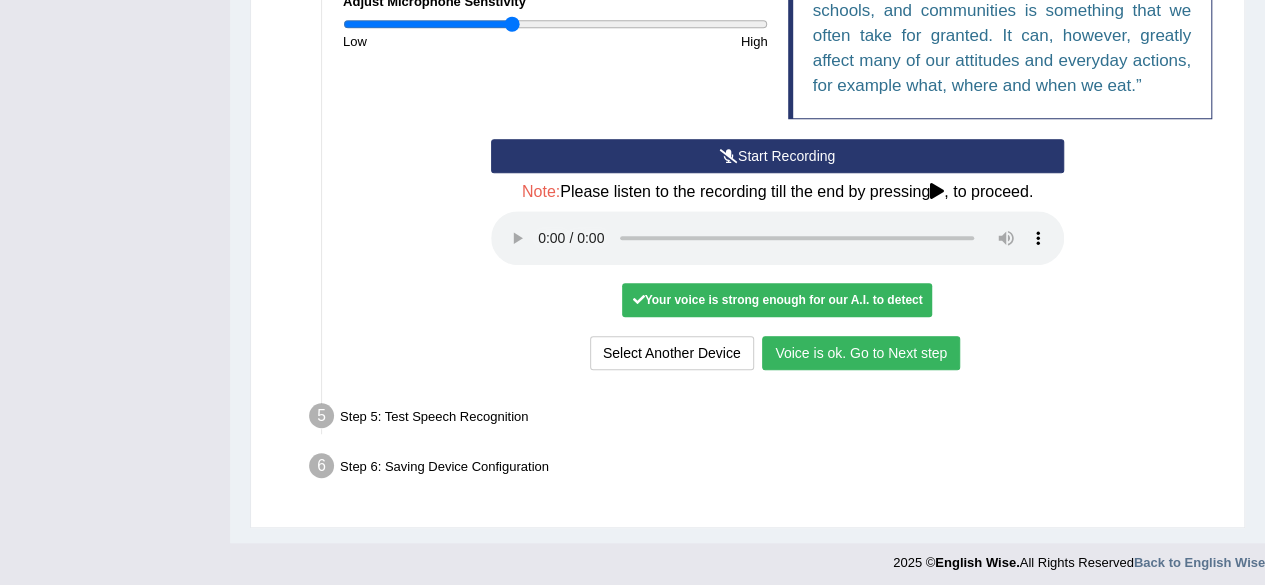 click on "Voice is ok. Go to Next step" at bounding box center [861, 353] 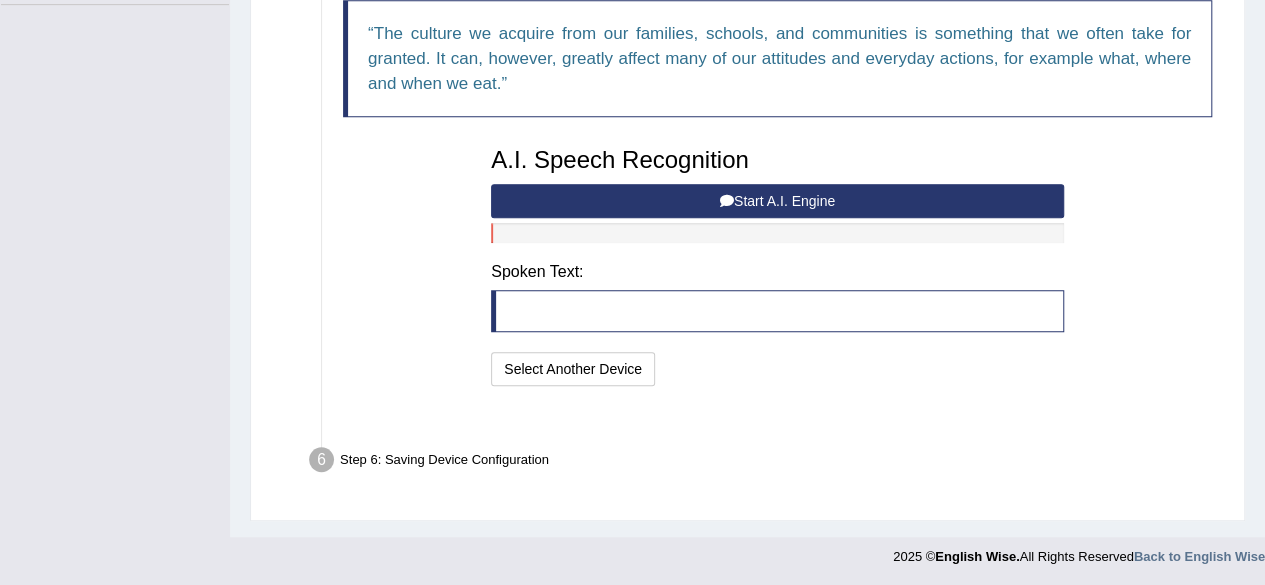 scroll, scrollTop: 501, scrollLeft: 0, axis: vertical 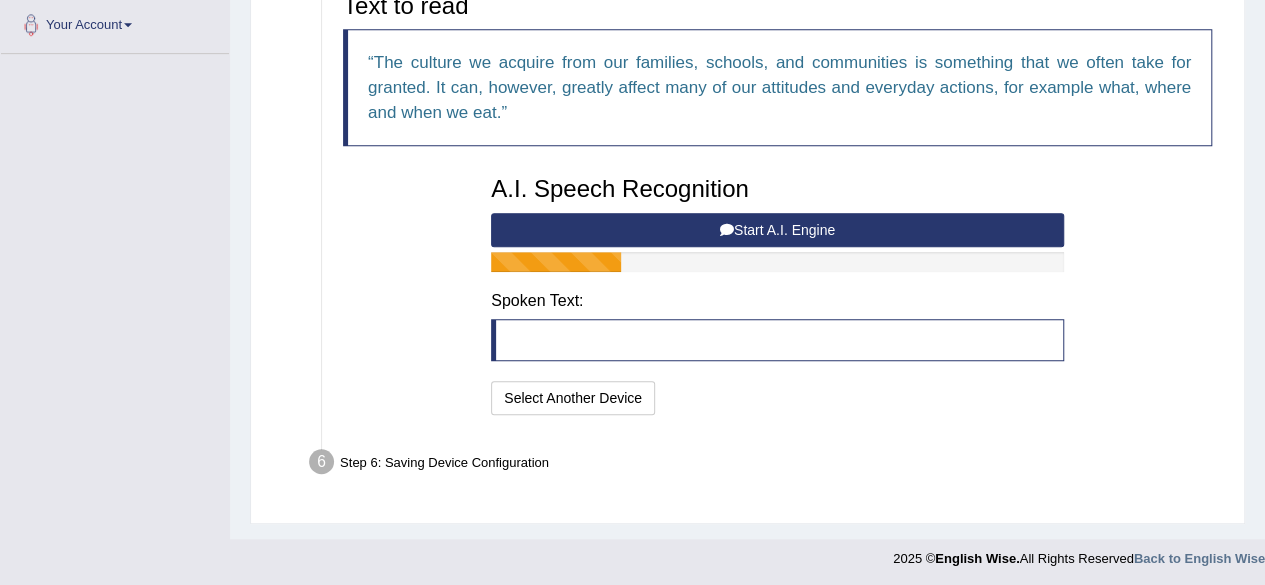 click on "Start A.I. Engine" at bounding box center (777, 230) 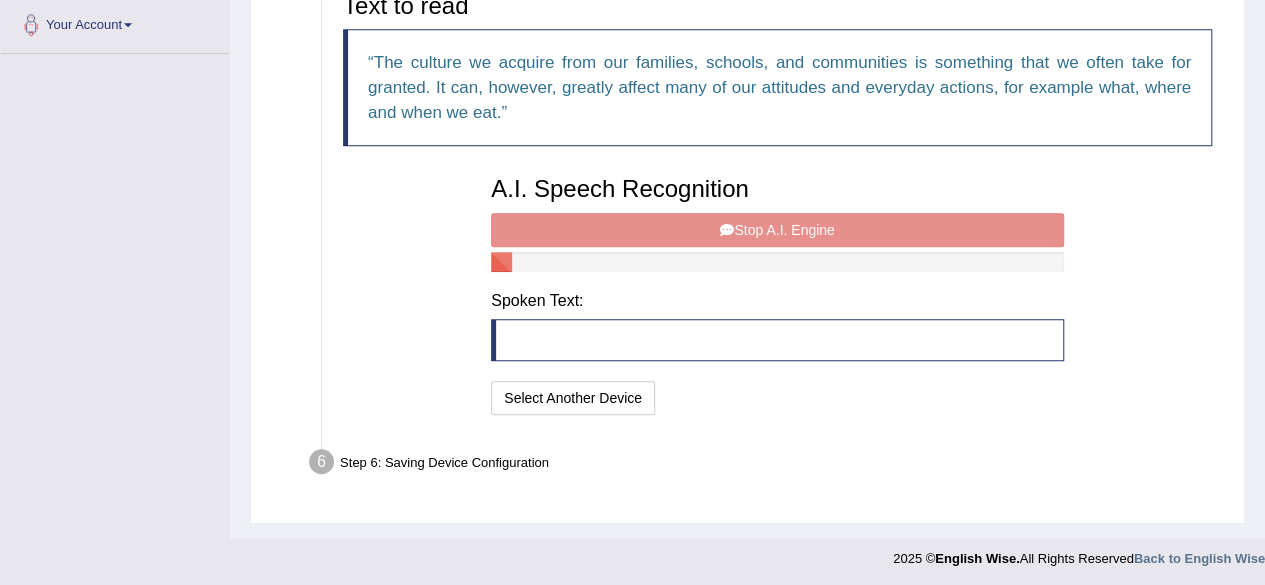 click on "A.I. Speech Recognition    Start A.I. Engine    Stop A.I. Engine     Note:  Please listen to the recording till the end by pressing  , to proceed.     Spoken Text:     I will practice without this feature   Select Another Device   Speech is ok. Go to Last step" at bounding box center (777, 293) 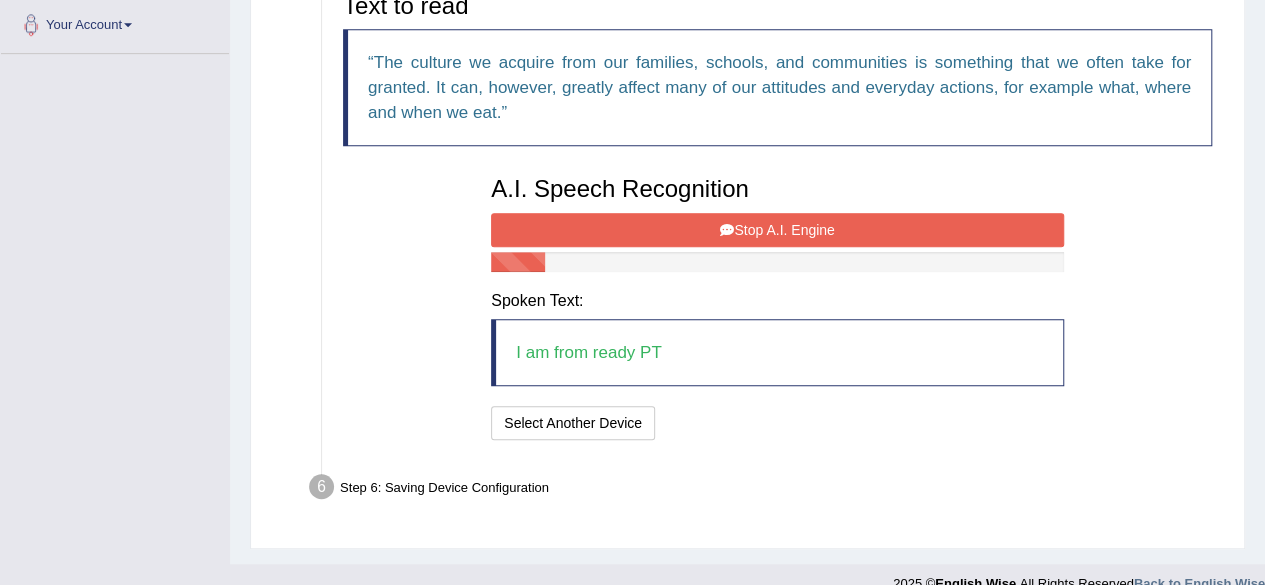 click on "Stop A.I. Engine" at bounding box center (777, 230) 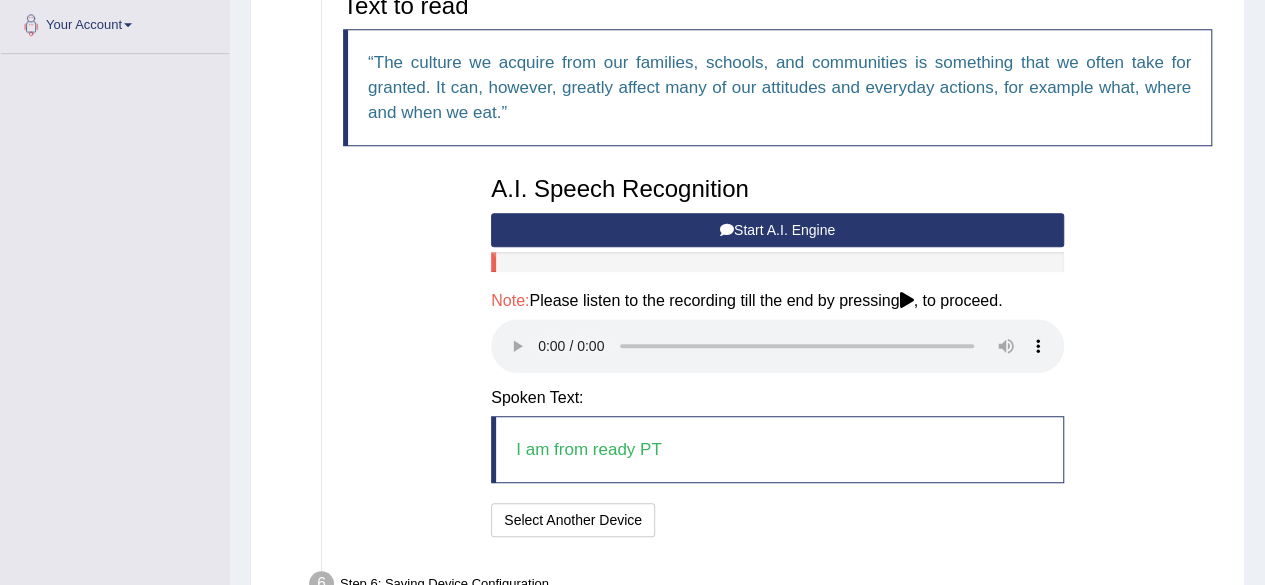 click on "Start A.I. Engine" at bounding box center (777, 230) 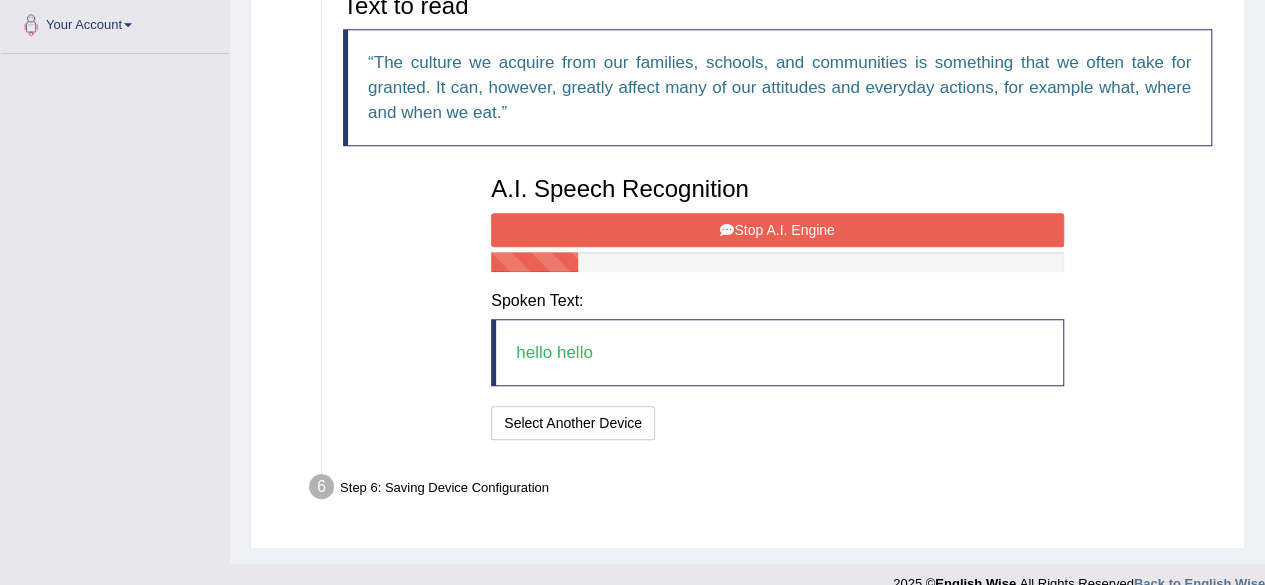 click on "Stop A.I. Engine" at bounding box center (777, 230) 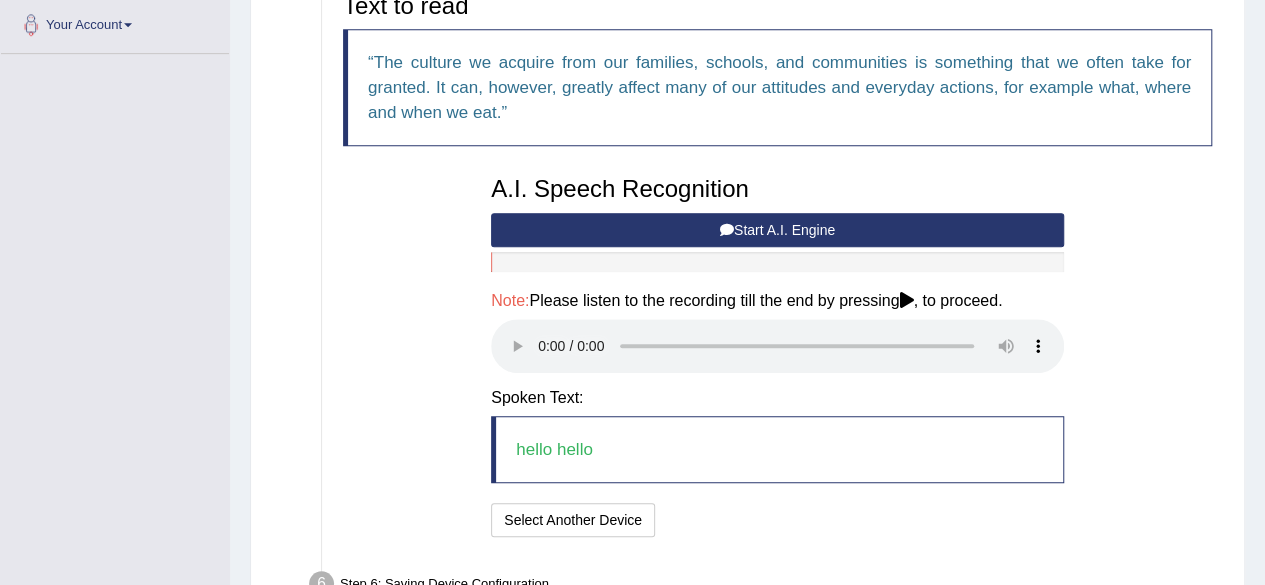 click on "Start A.I. Engine" at bounding box center (777, 230) 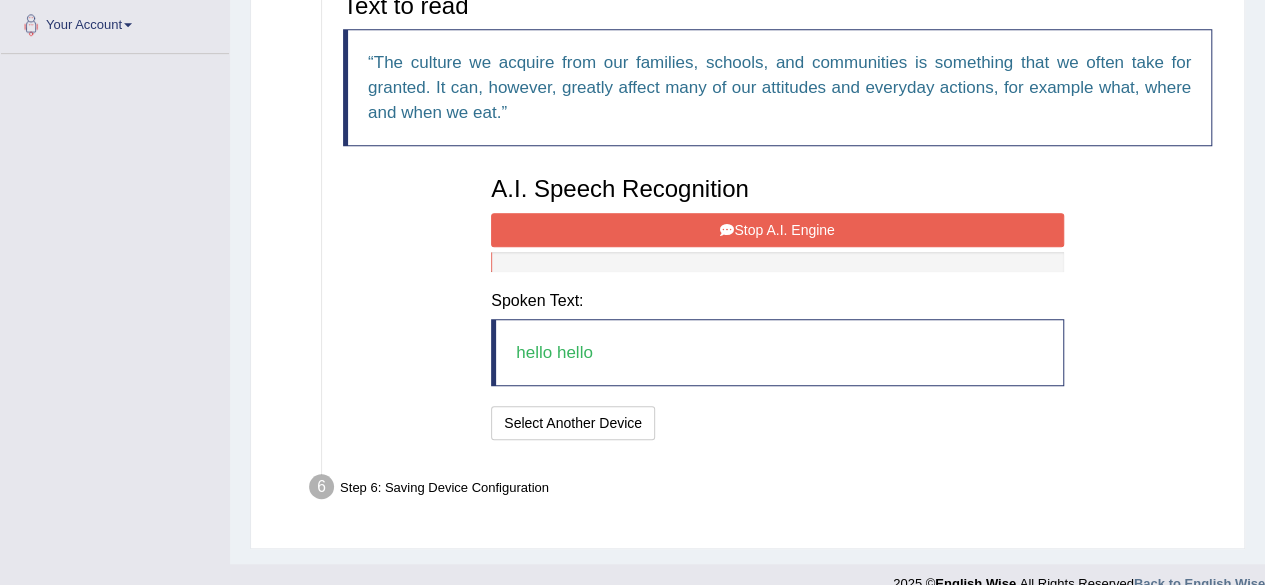 click on "Stop A.I. Engine" at bounding box center (777, 230) 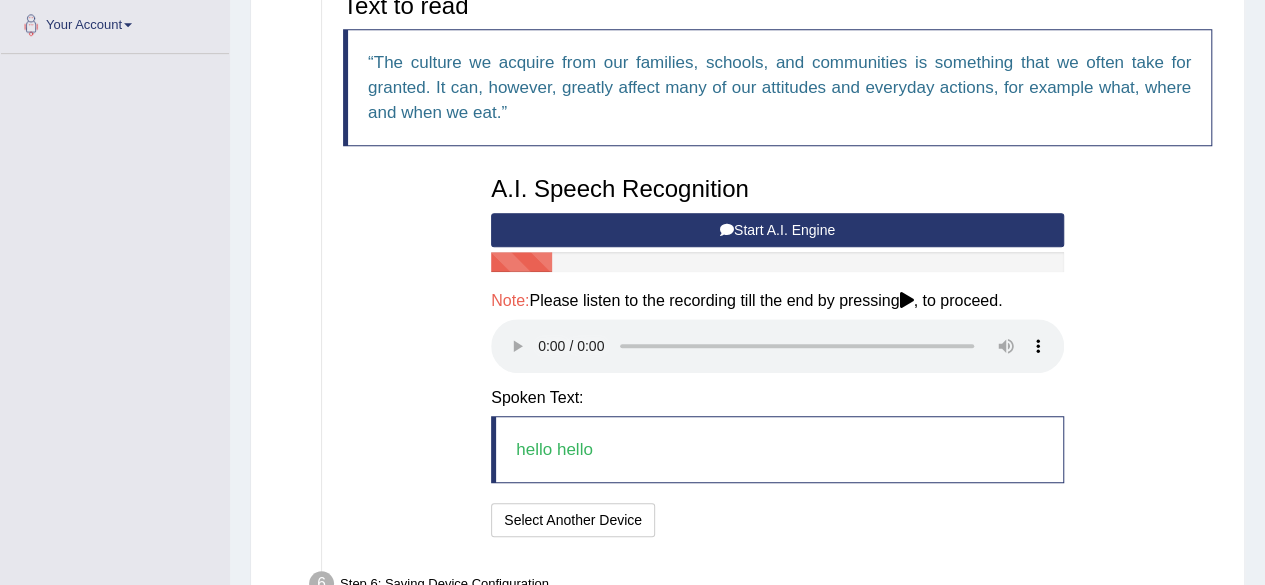click on "Start A.I. Engine" at bounding box center [777, 230] 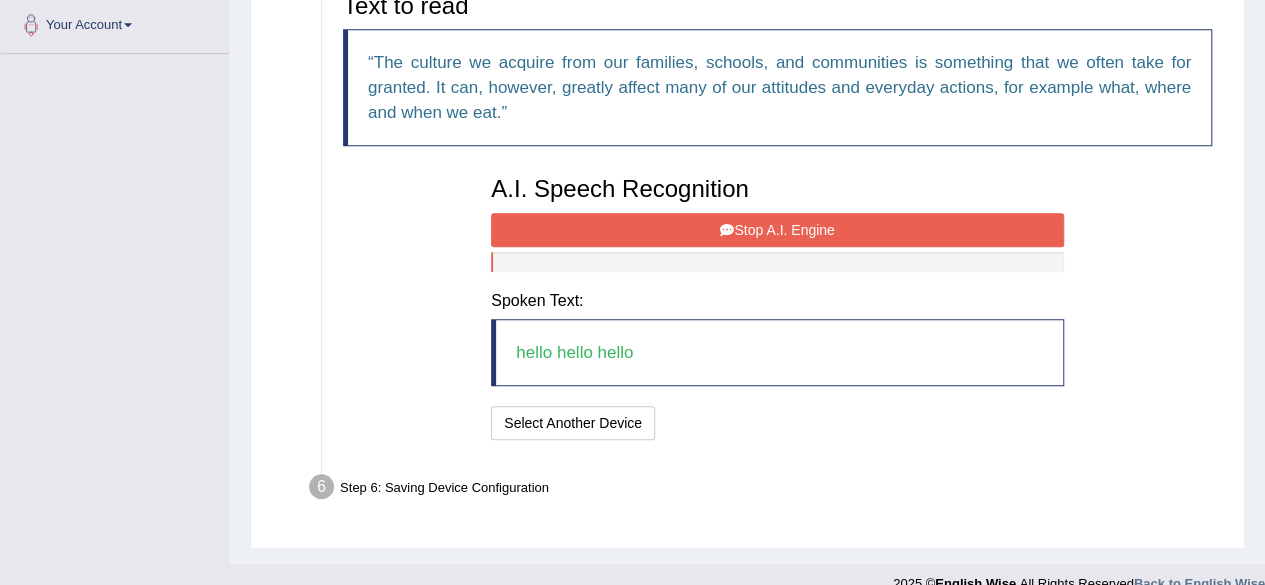 click on "Stop A.I. Engine" at bounding box center [777, 230] 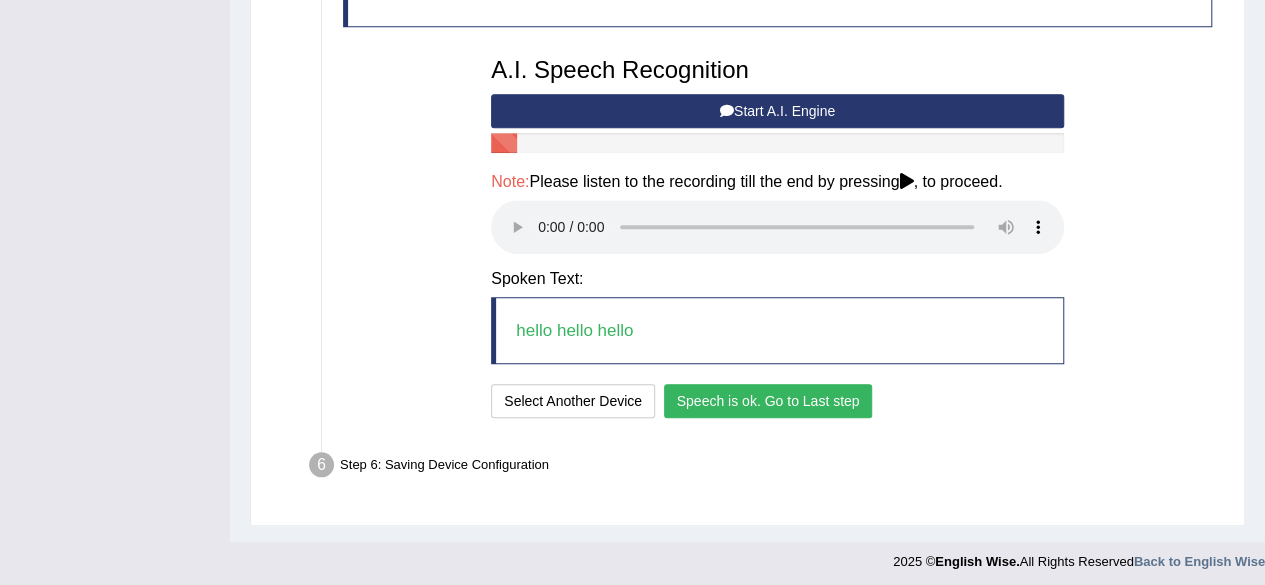 scroll, scrollTop: 622, scrollLeft: 0, axis: vertical 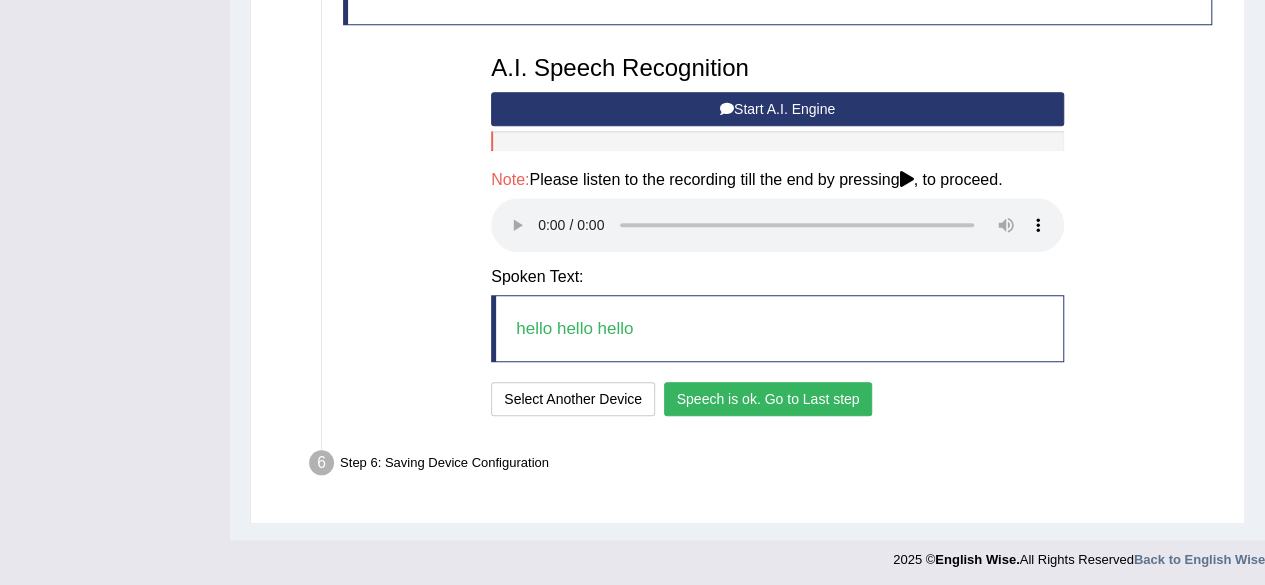 click on "Speech is ok. Go to Last step" at bounding box center [768, 399] 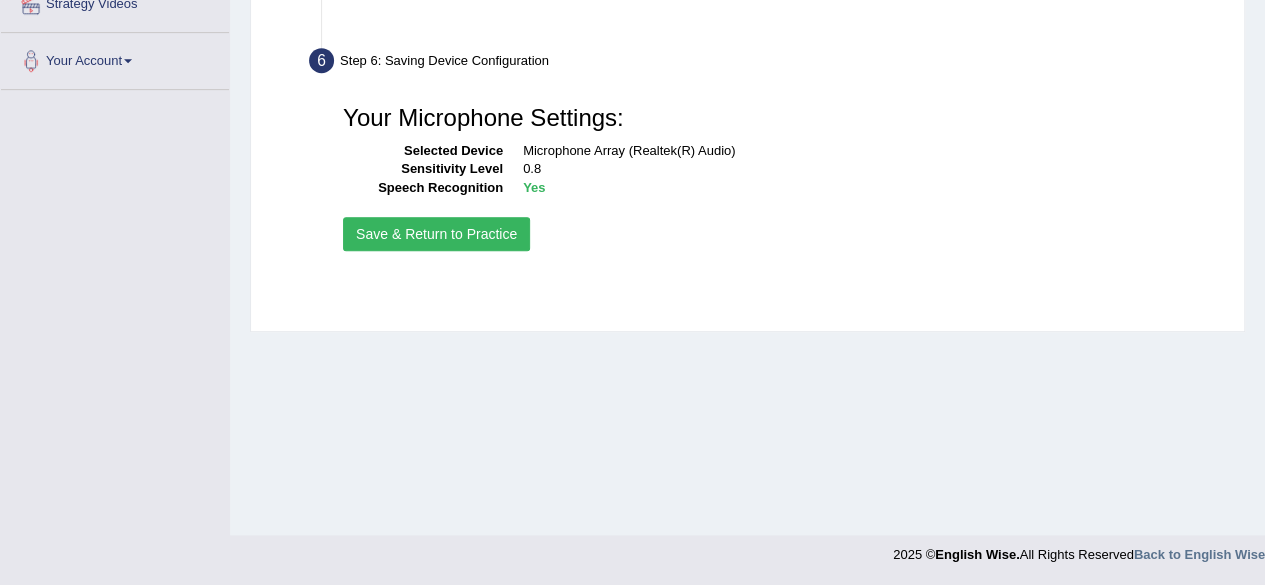 scroll, scrollTop: 464, scrollLeft: 0, axis: vertical 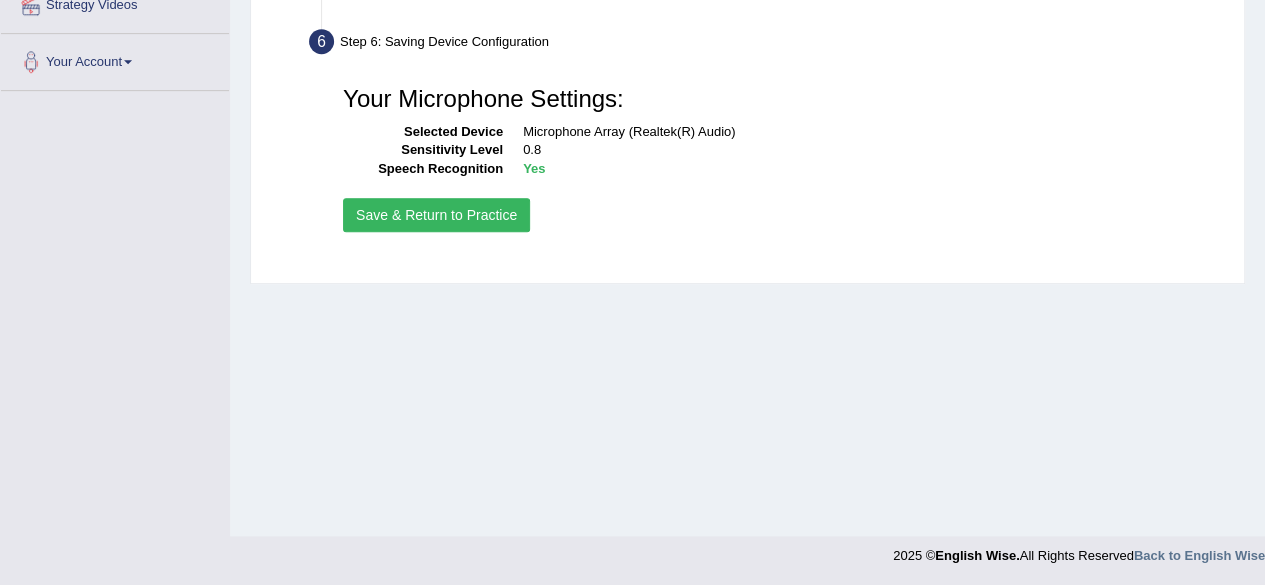 click on "Save & Return to Practice" at bounding box center (436, 215) 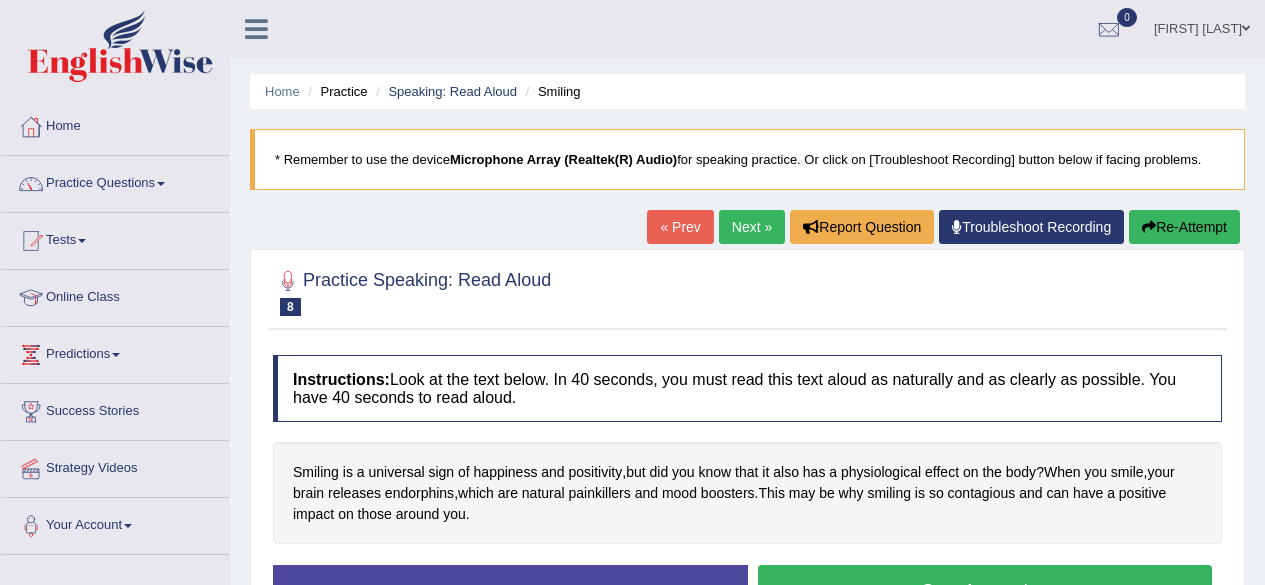 scroll, scrollTop: 0, scrollLeft: 0, axis: both 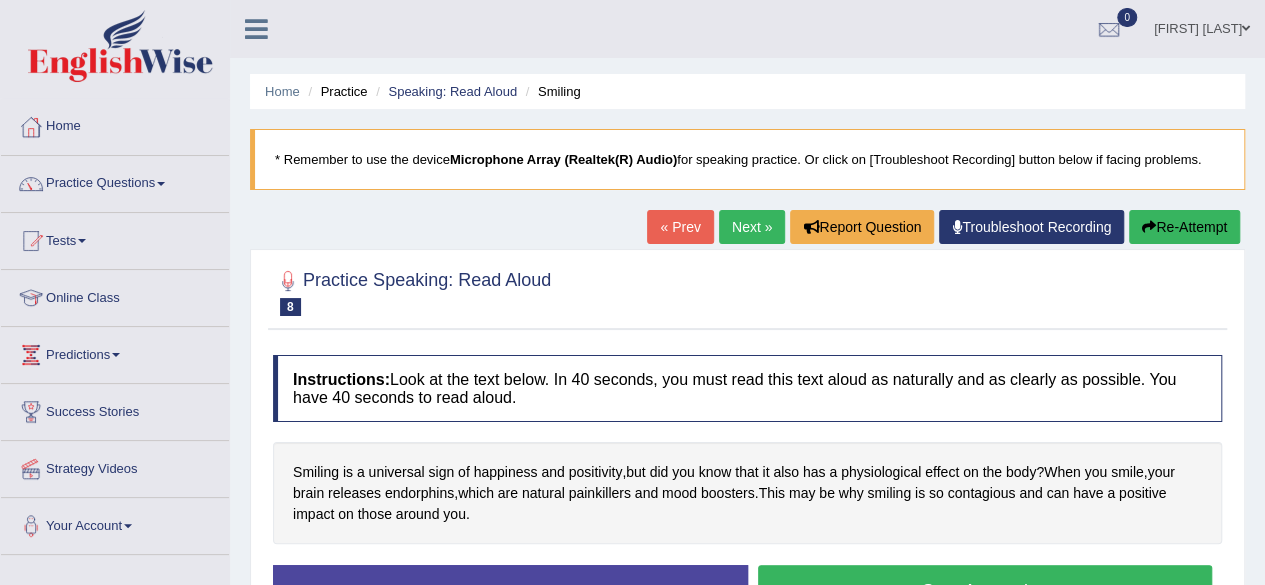 click on "Home
Practice
Speaking: Read Aloud
Smiling
* Remember to use the device  Microphone Array (Realtek(R) Audio)  for speaking practice. Or click on [Troubleshoot Recording] button below if facing problems.
« Prev Next »  Report Question  Troubleshoot Recording  Re-Attempt
Practice Speaking: Read Aloud
8
Smiling
Instructions:  Look at the text below. In 40 seconds, you must read this text aloud as naturally and as clearly as possible. You have 40 seconds to read aloud.
Smiling   is   a   universal   sign   of   happiness   and   positivity ,  but   did   you   know   that   it   also   has   a   physiological   effect   on   the   body ?  When   you   smile ,  your   brain   releases   endorphins ,  which   are   natural   painkillers   and   mood   boosters .  This   may   be   why   smiling   is   so   contagious" at bounding box center [747, 500] 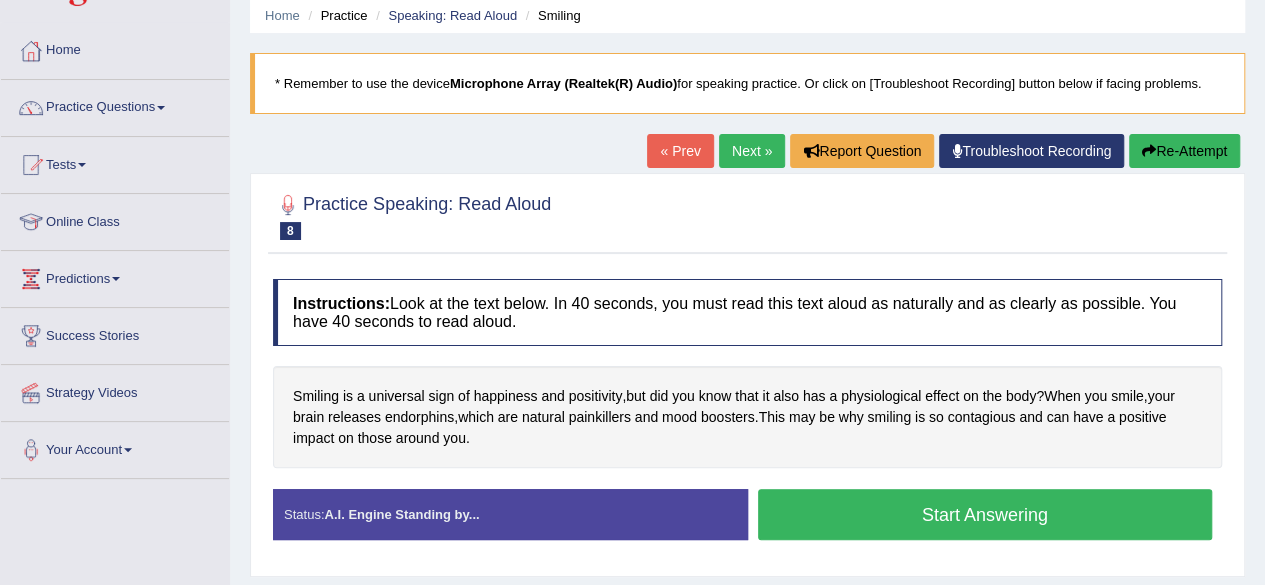 scroll, scrollTop: 80, scrollLeft: 0, axis: vertical 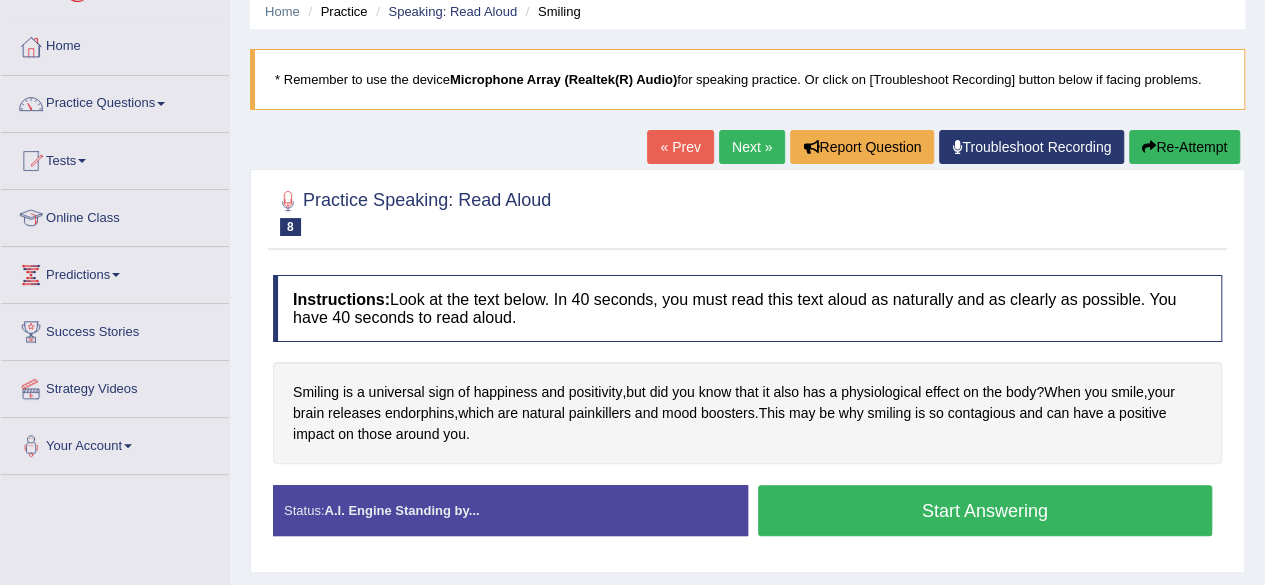 click on "Start Answering" at bounding box center (985, 510) 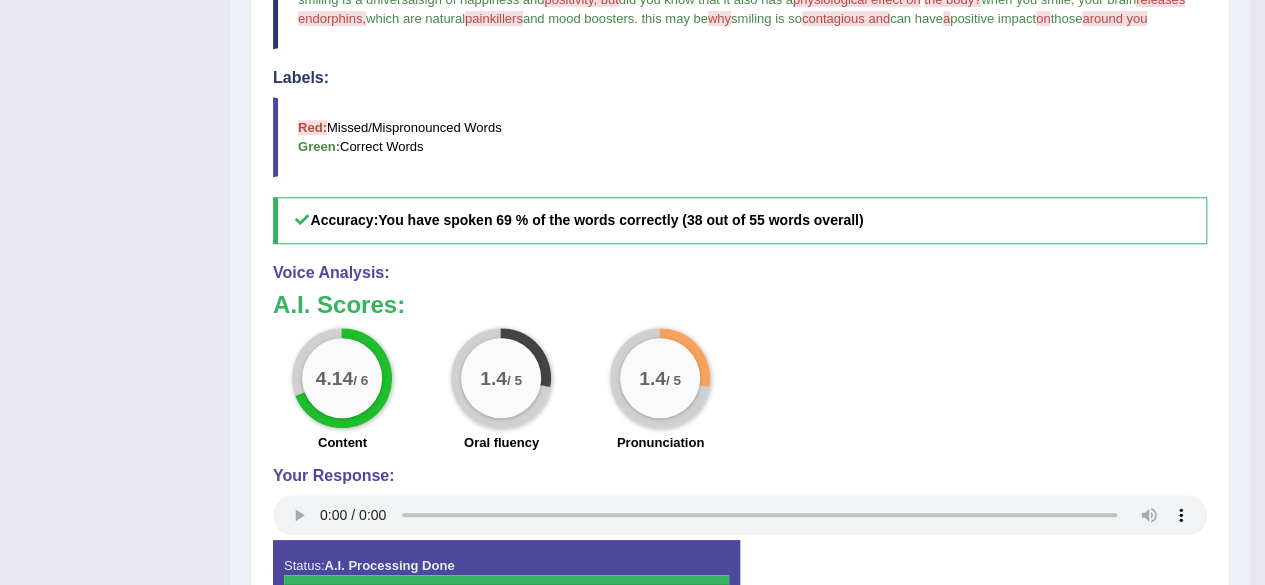 scroll, scrollTop: 640, scrollLeft: 0, axis: vertical 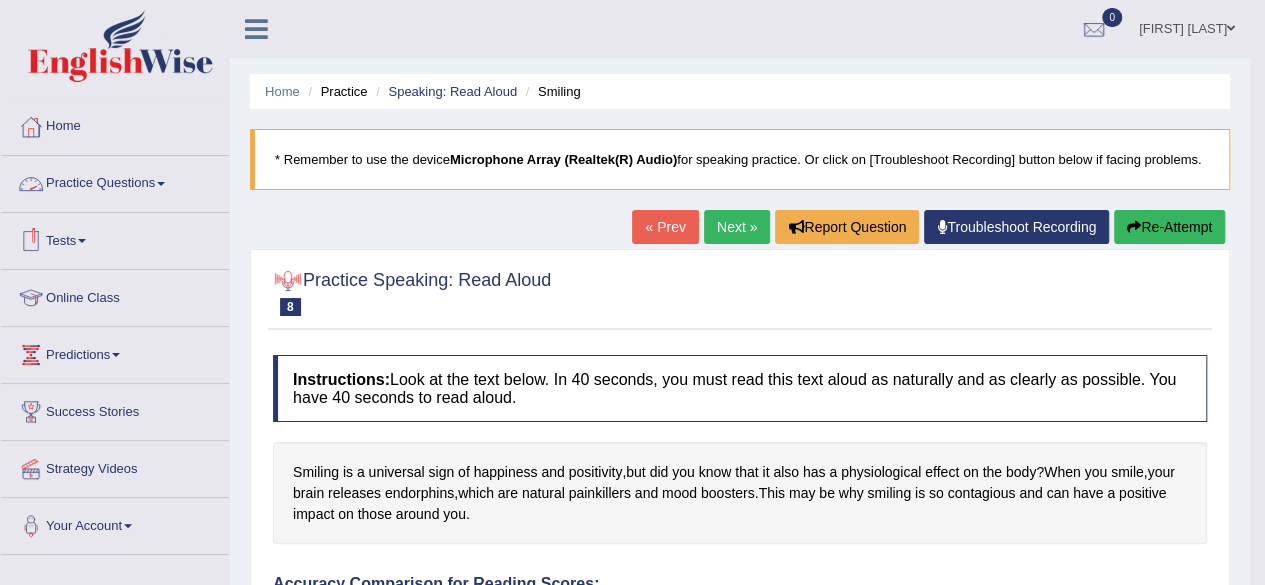 click on "Practice Questions" at bounding box center (115, 181) 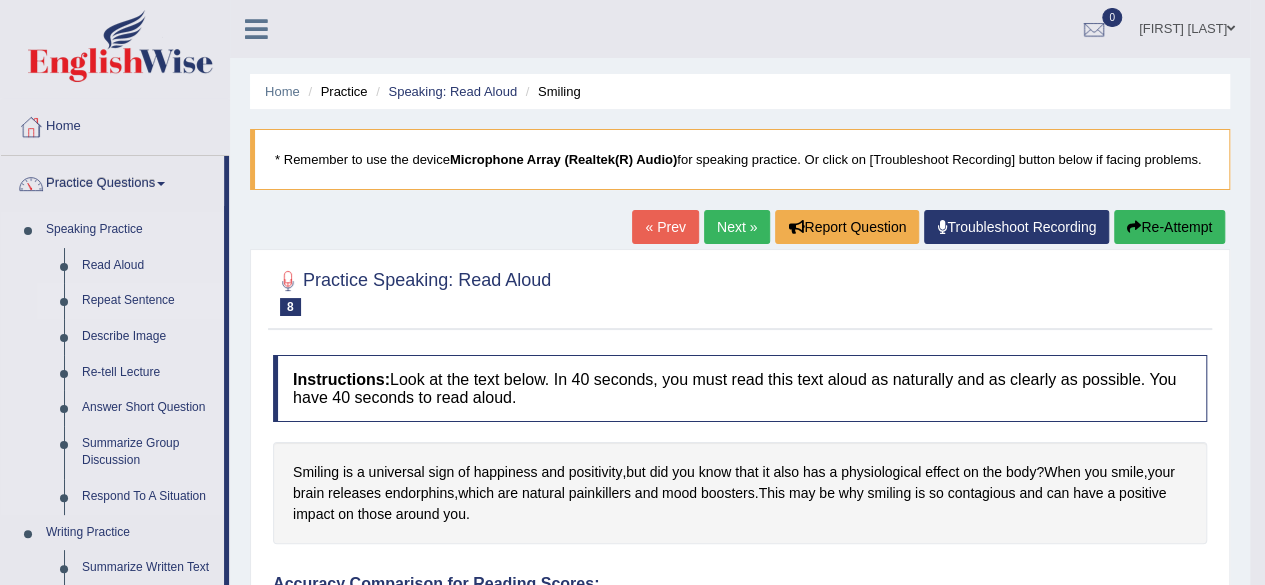 click on "Repeat Sentence" at bounding box center (148, 301) 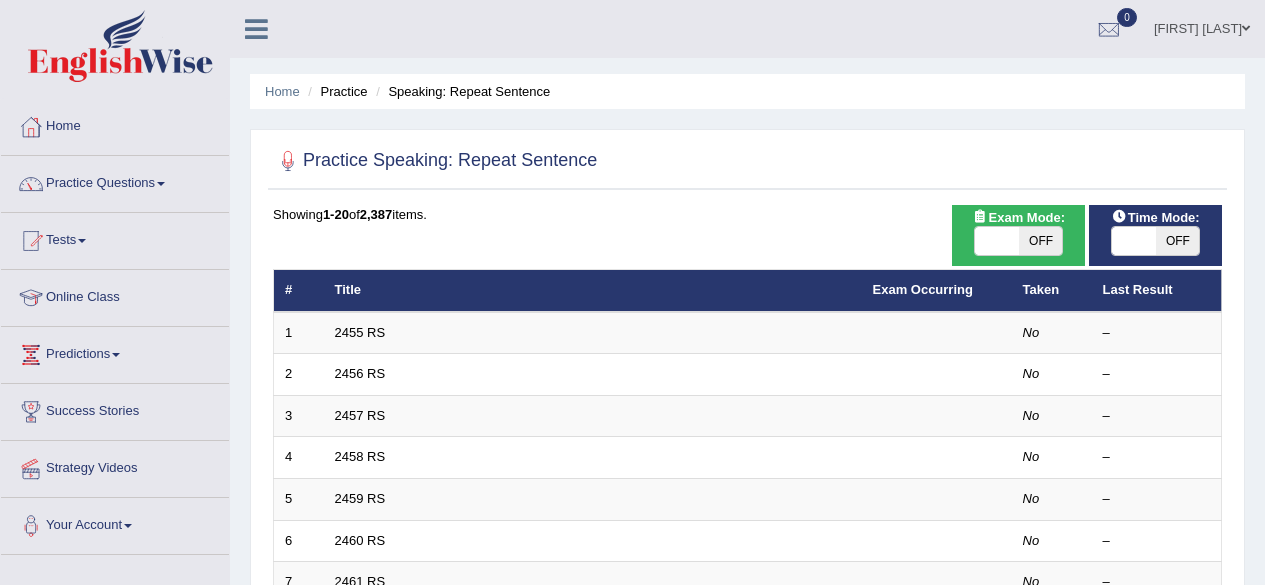 scroll, scrollTop: 0, scrollLeft: 0, axis: both 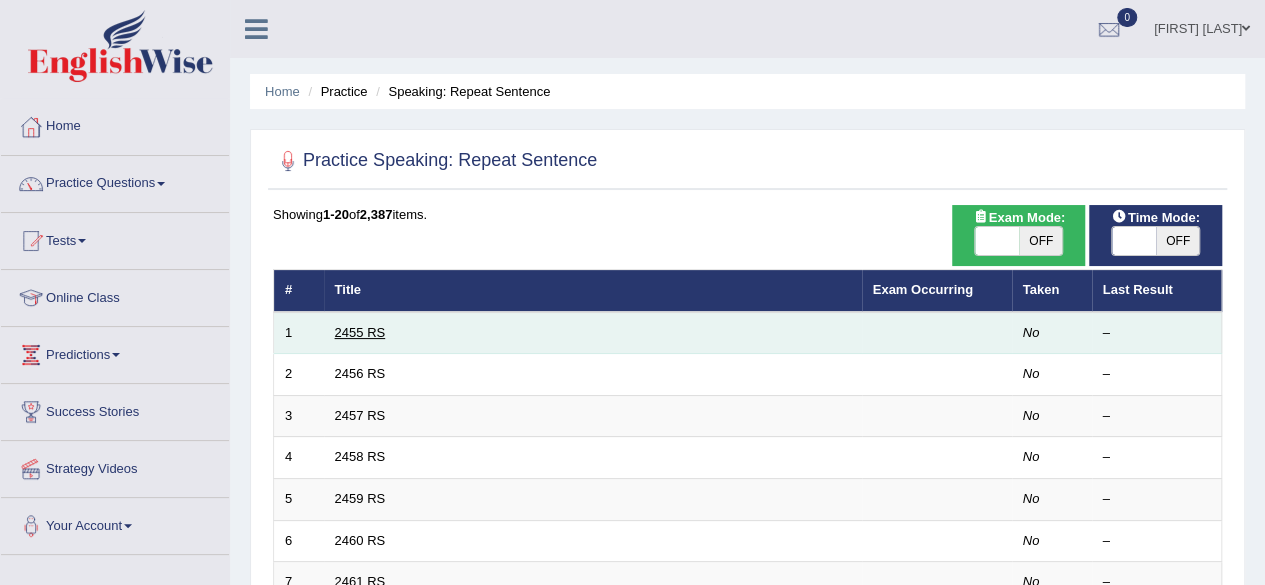 click on "2455 RS" at bounding box center (360, 332) 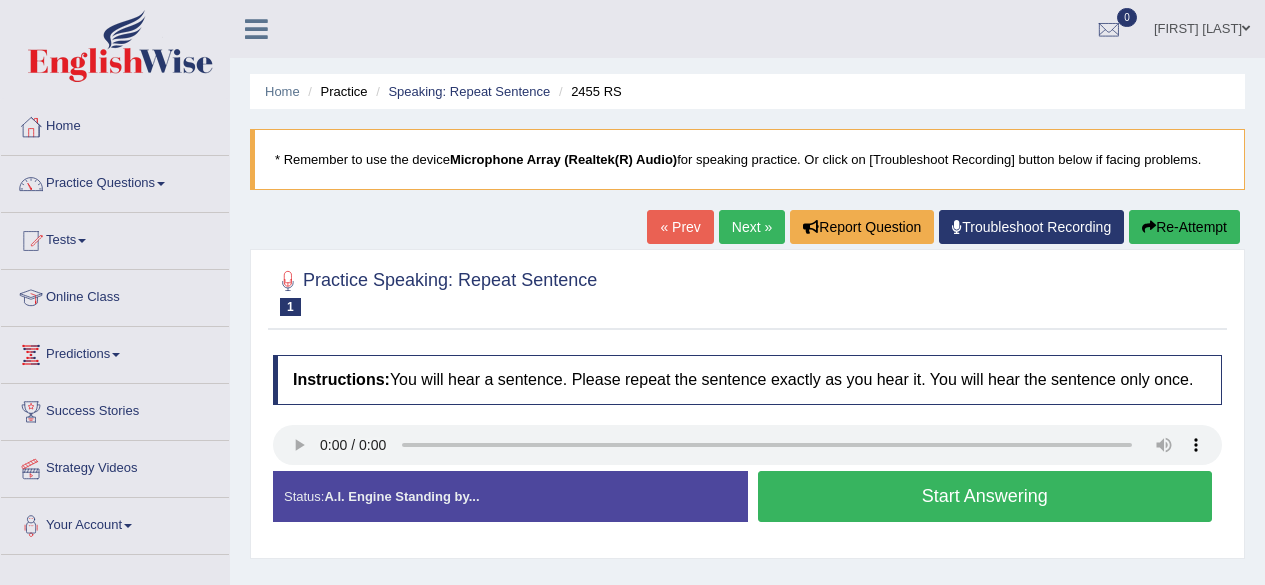 scroll, scrollTop: 0, scrollLeft: 0, axis: both 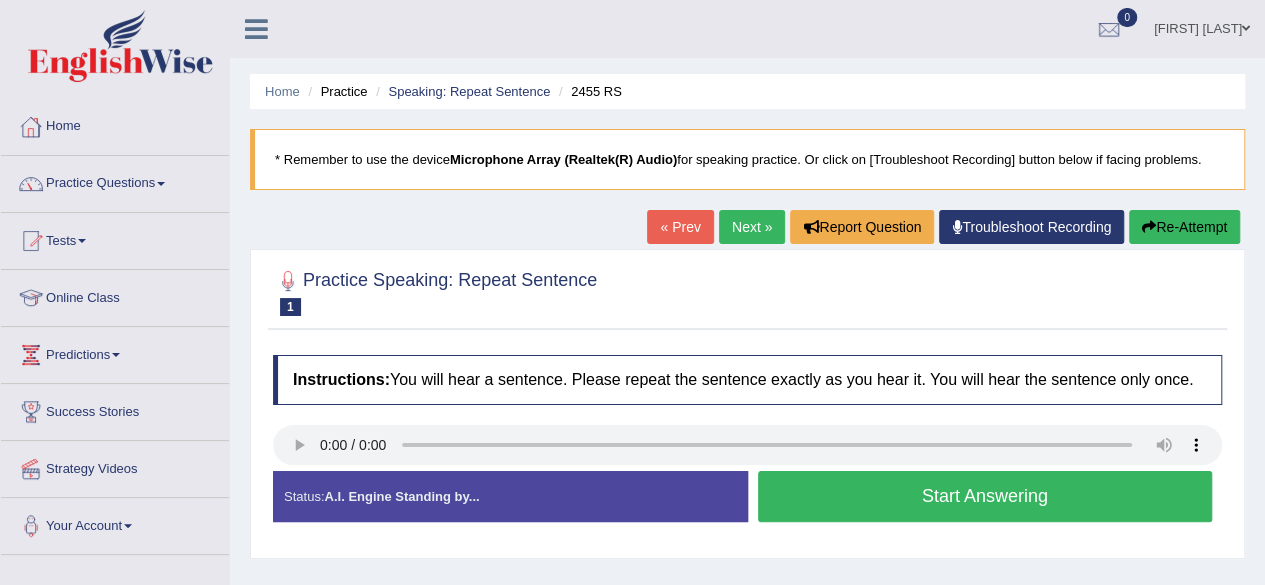 drag, startPoint x: 0, startPoint y: 151, endPoint x: 394, endPoint y: 157, distance: 394.0457 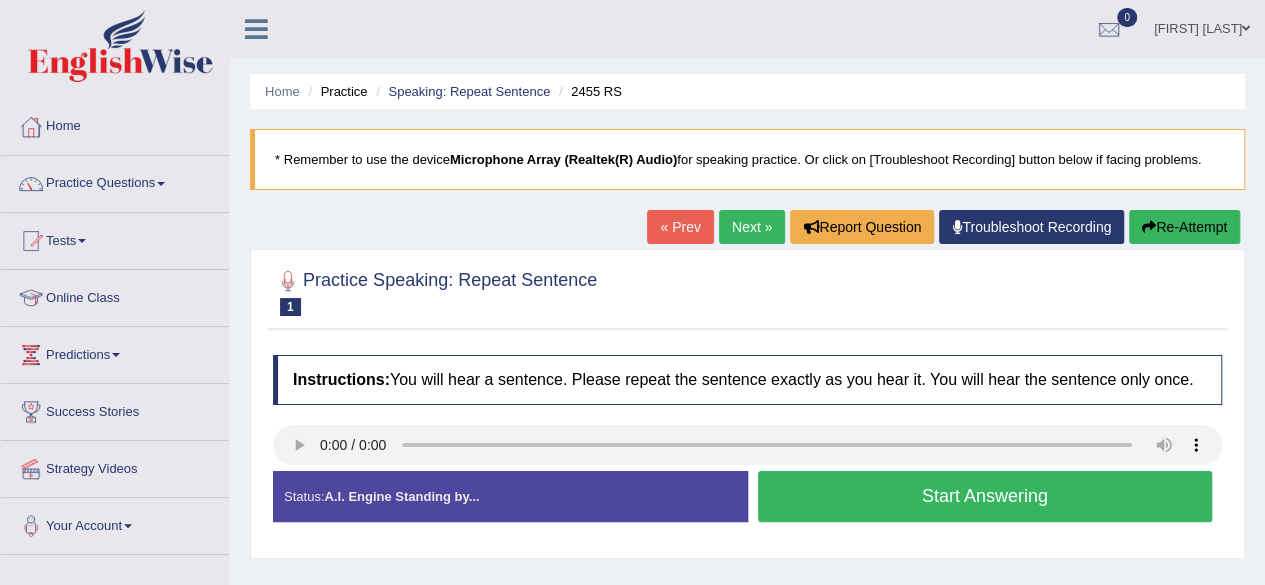 click on "Next »" at bounding box center [752, 227] 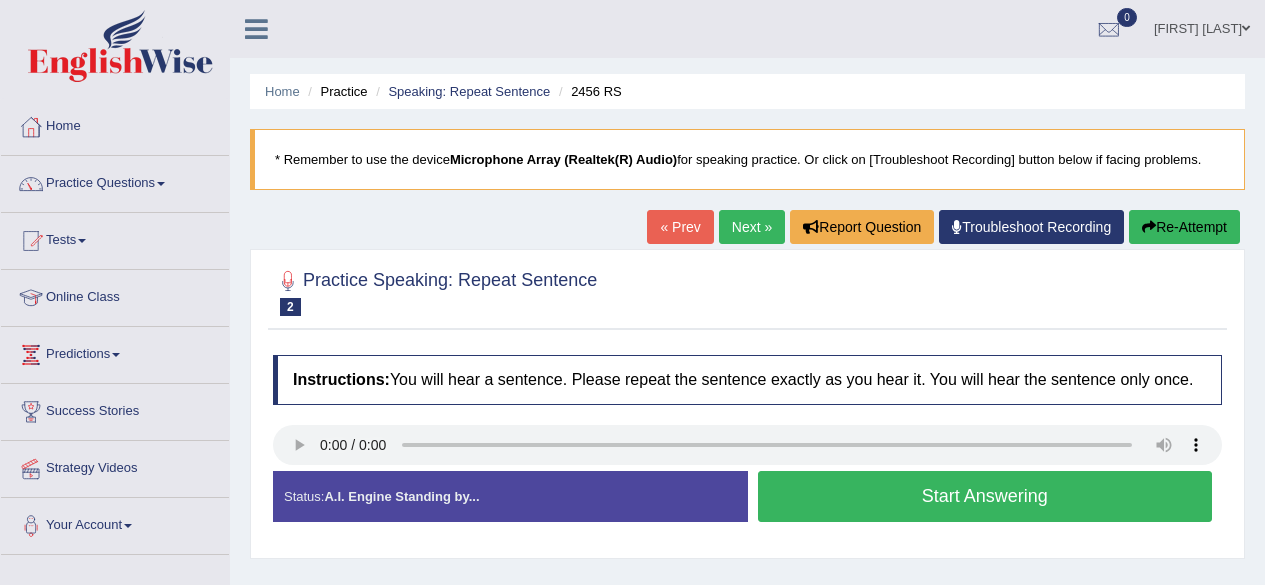 scroll, scrollTop: 0, scrollLeft: 0, axis: both 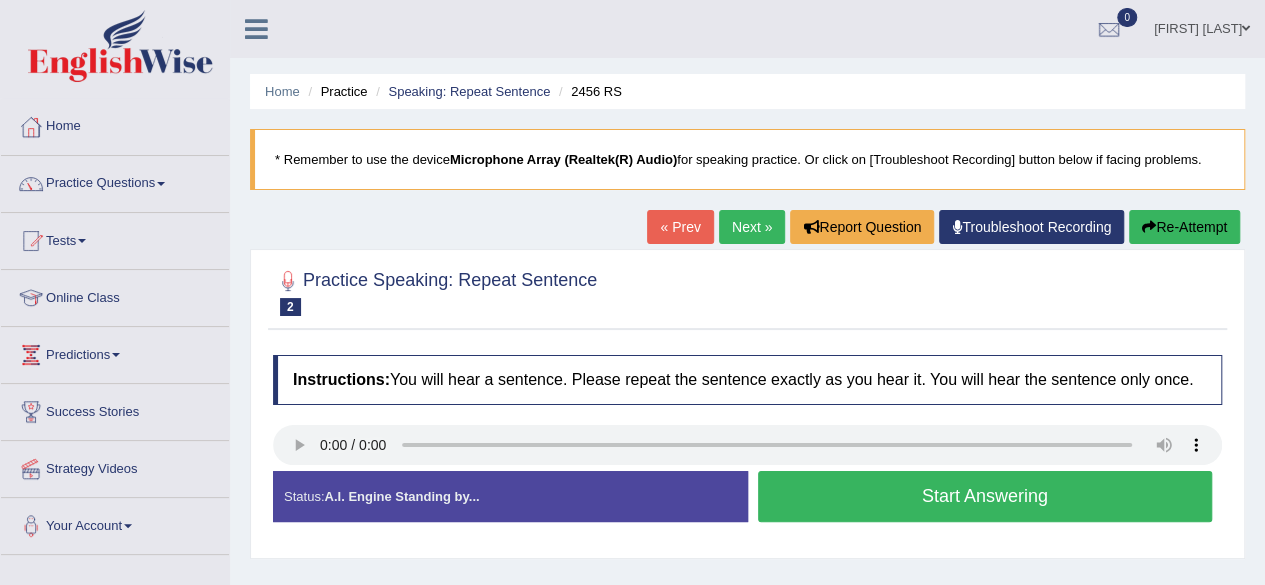 click on "Next »" at bounding box center (752, 227) 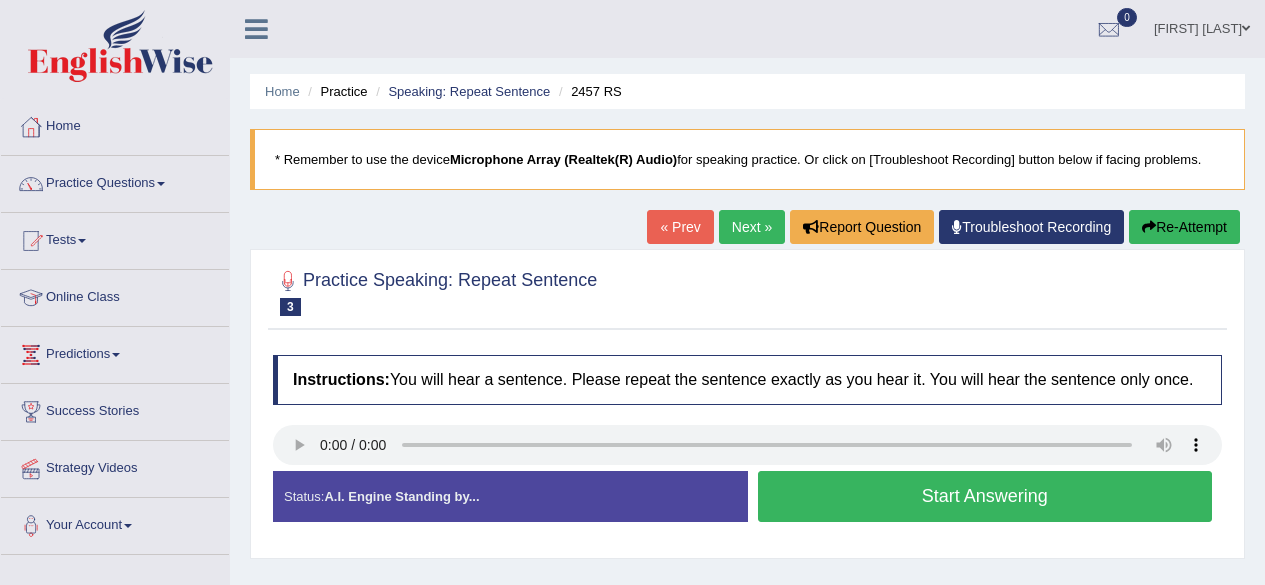 scroll, scrollTop: 0, scrollLeft: 0, axis: both 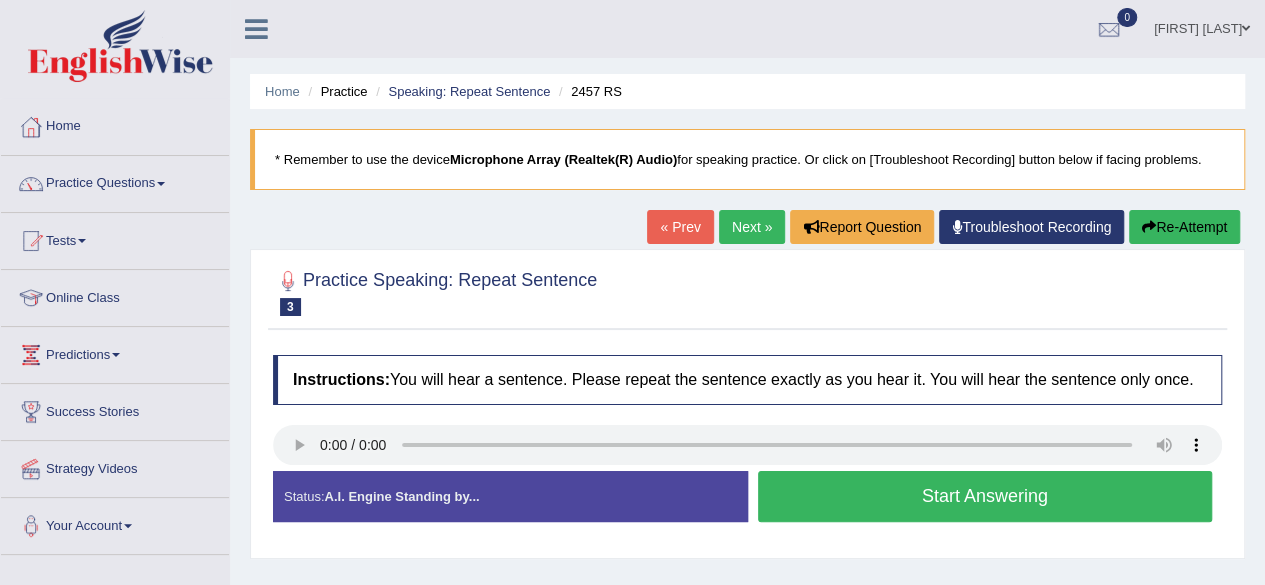 click on "Start Answering" at bounding box center [985, 496] 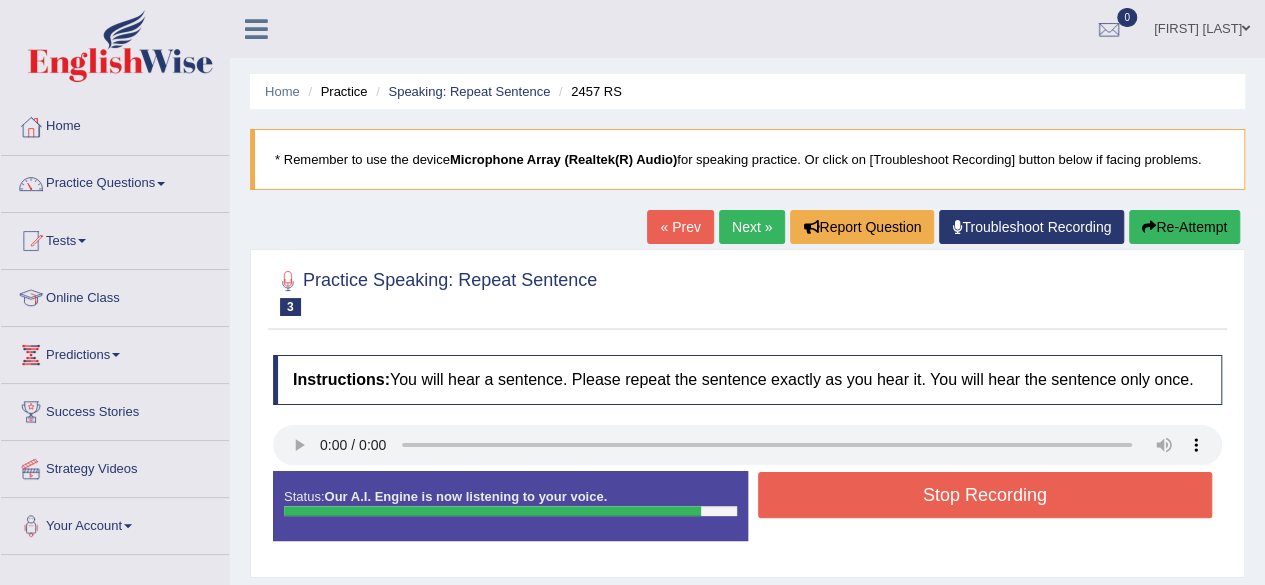 click on "Stop Recording" at bounding box center [985, 495] 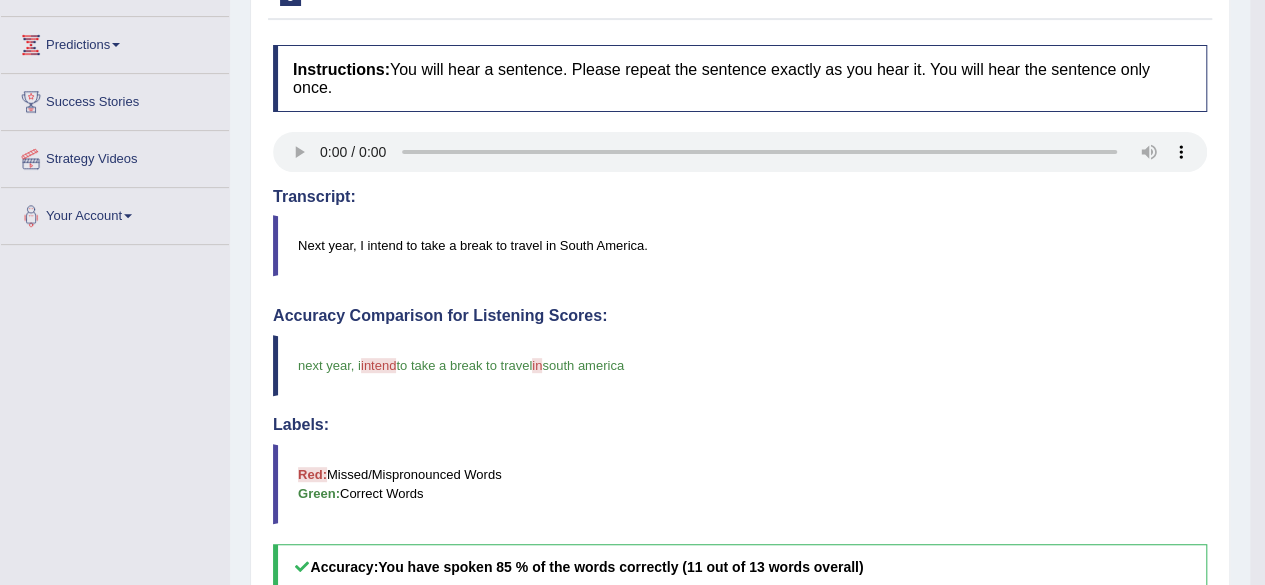 scroll, scrollTop: 302, scrollLeft: 0, axis: vertical 